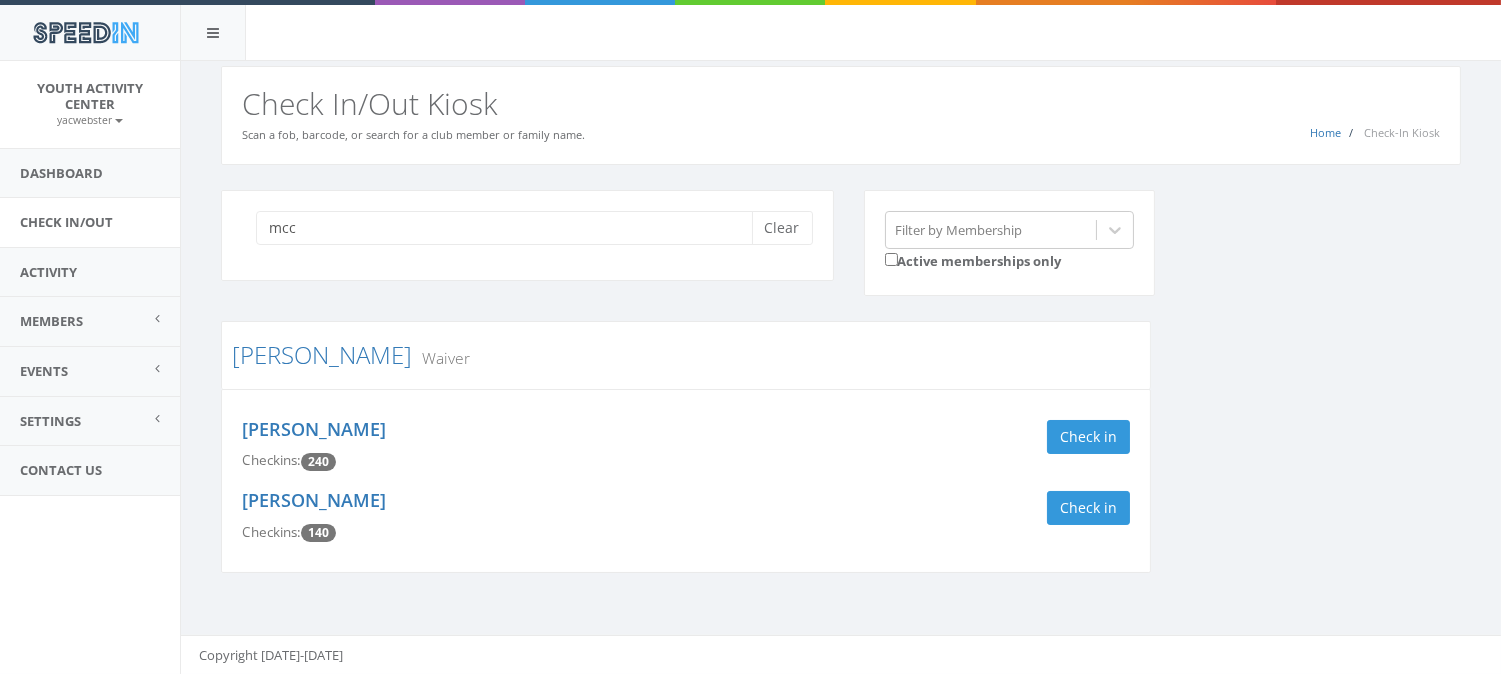 scroll, scrollTop: 0, scrollLeft: 0, axis: both 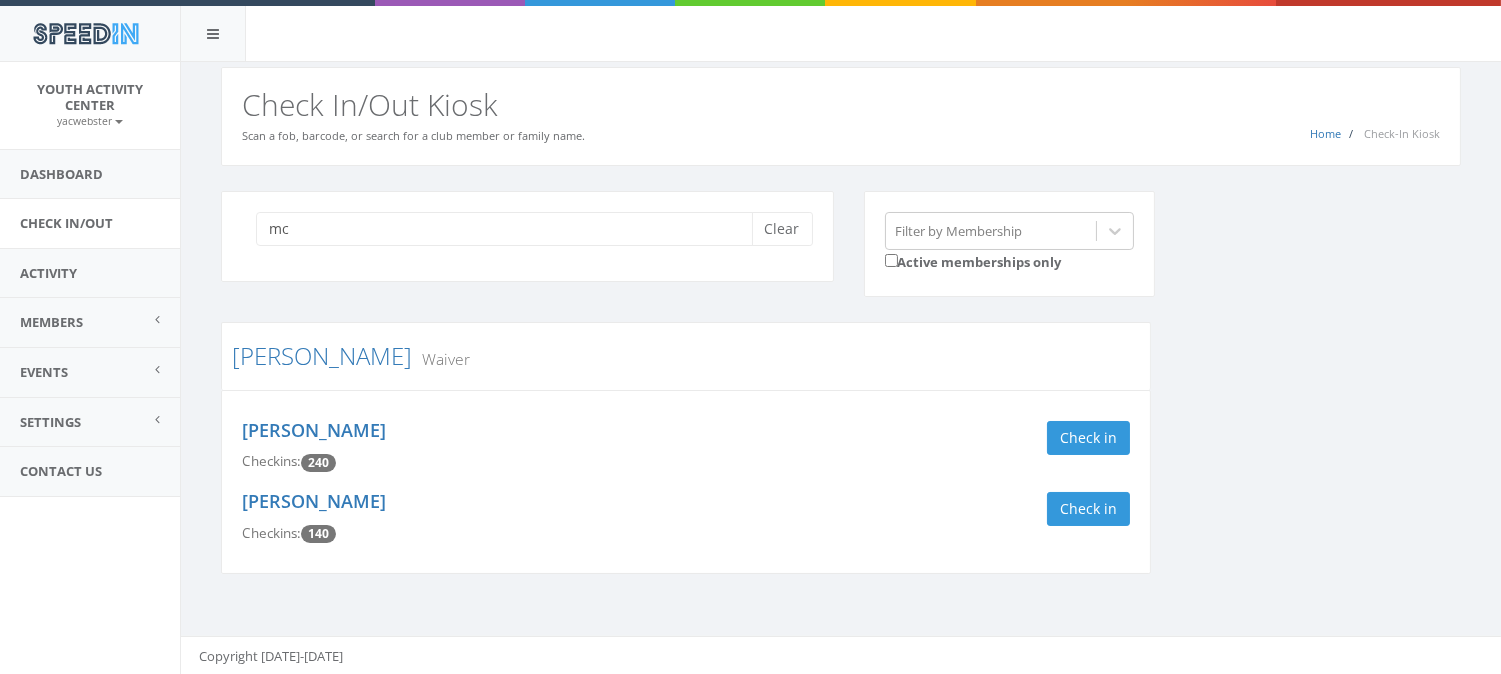 type on "m" 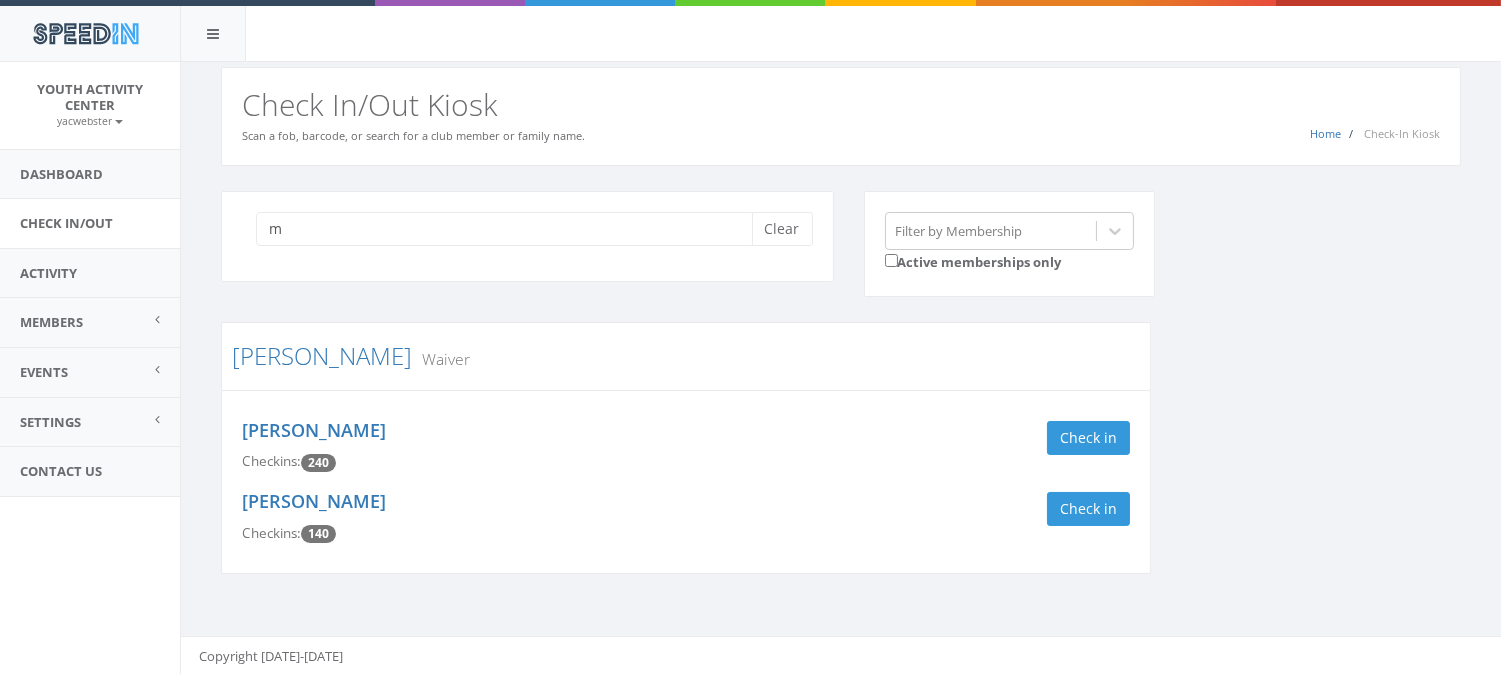 type 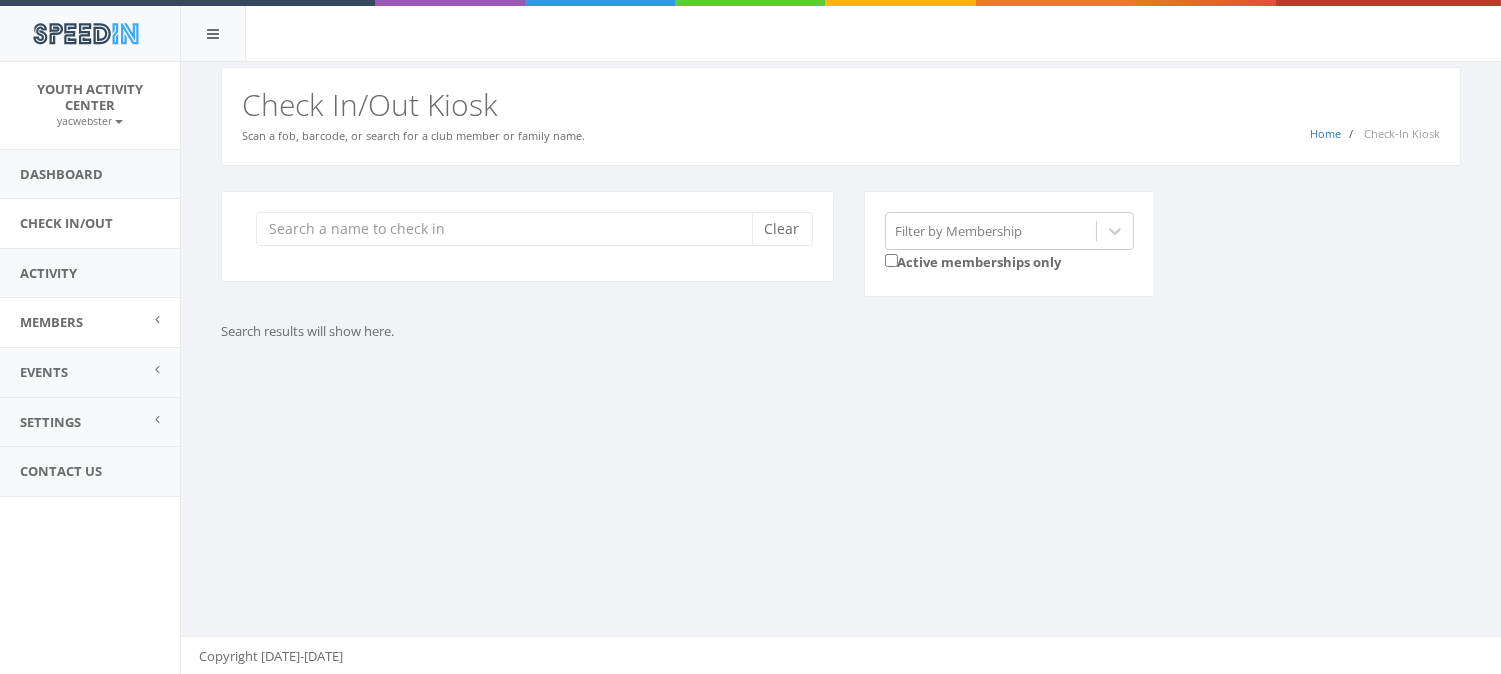 click on "Members" at bounding box center (90, 322) 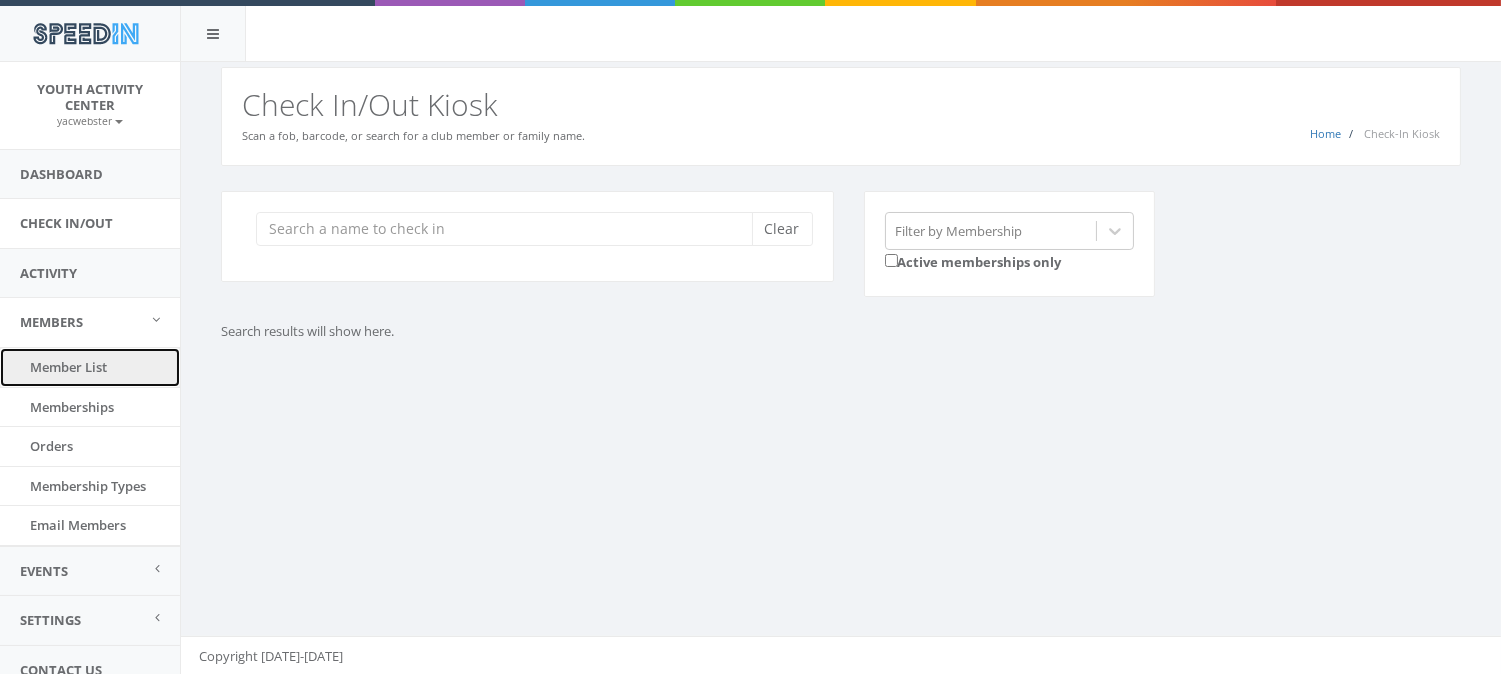 click on "Member List" at bounding box center [90, 367] 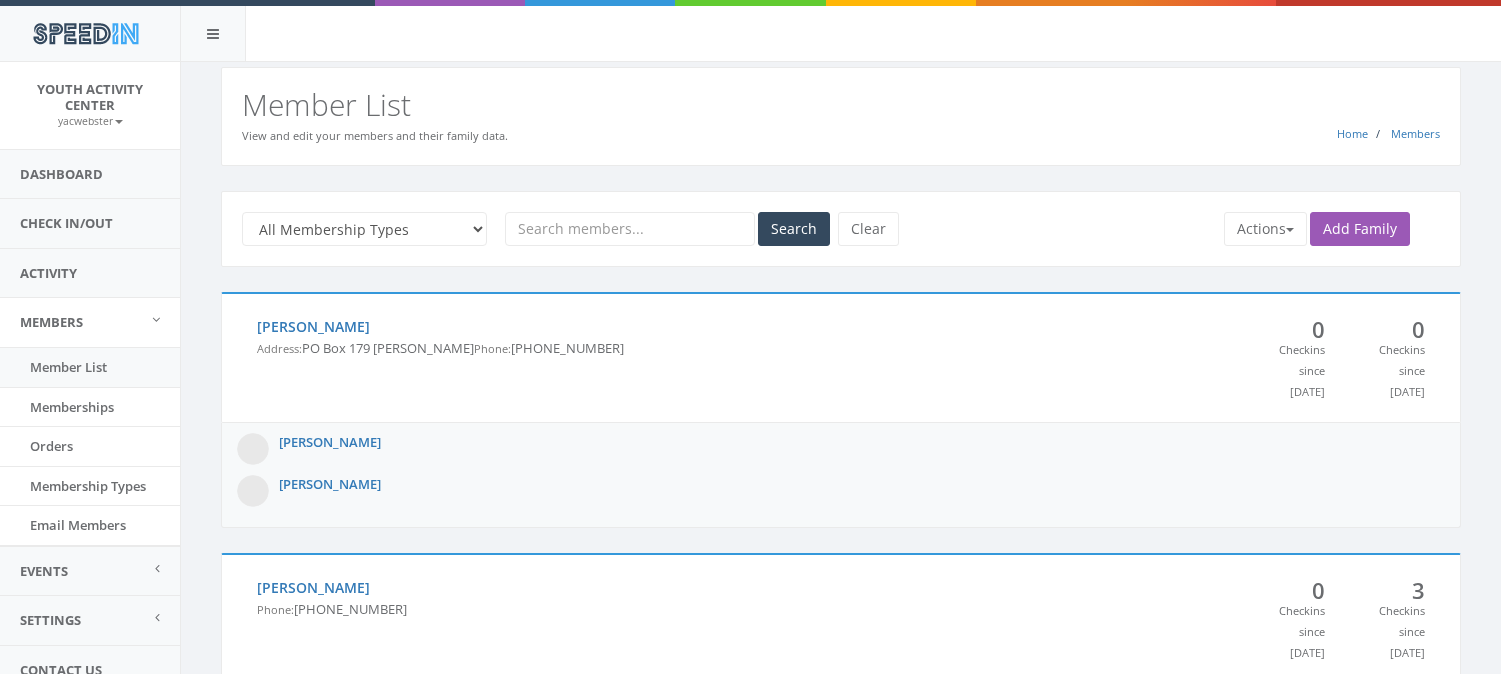 scroll, scrollTop: 0, scrollLeft: 0, axis: both 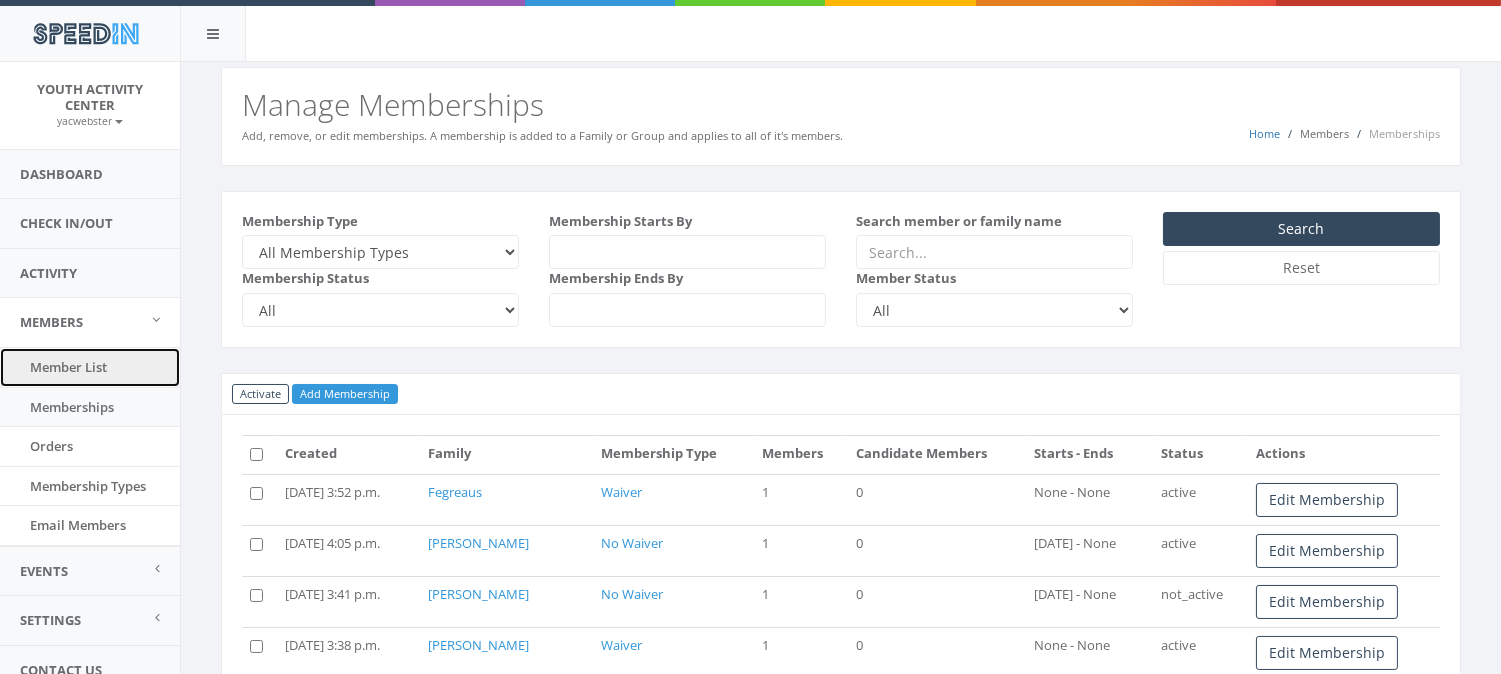 click on "Member List" at bounding box center [90, 367] 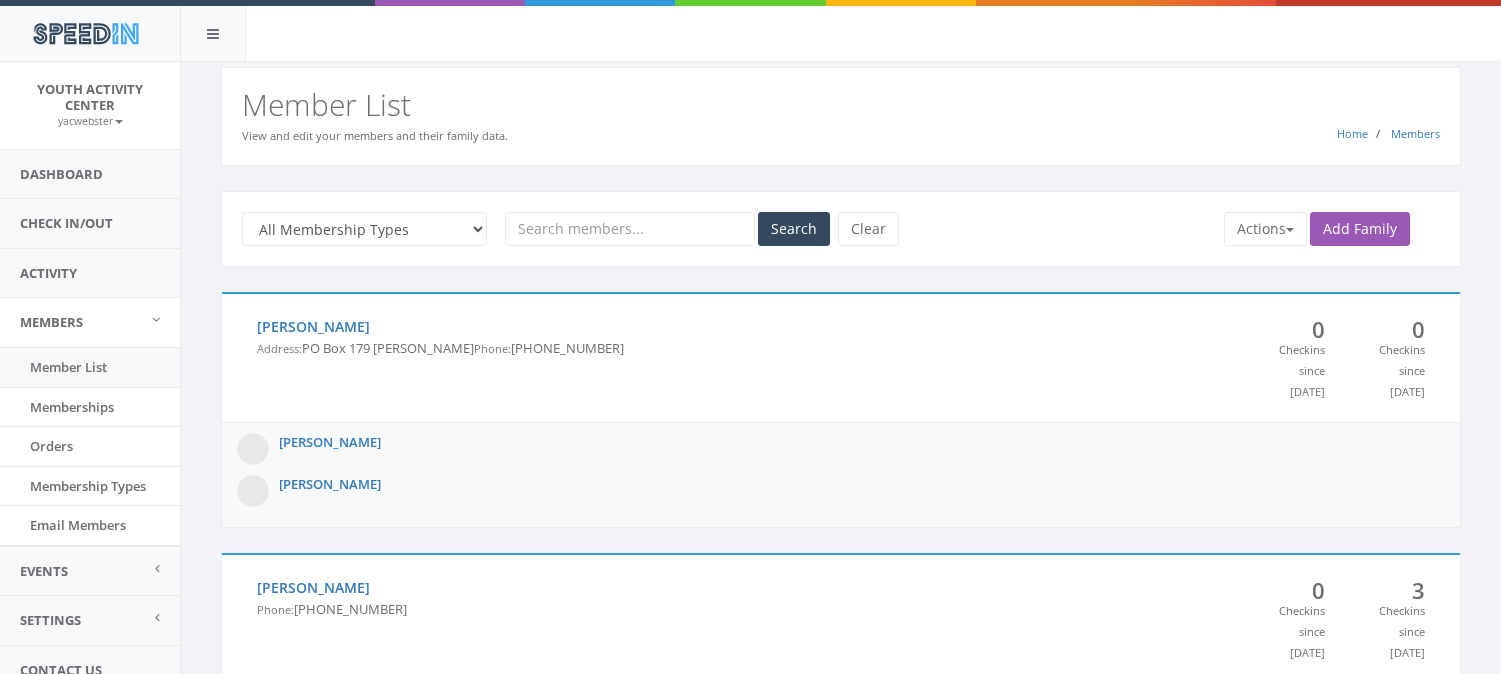 scroll, scrollTop: 0, scrollLeft: 0, axis: both 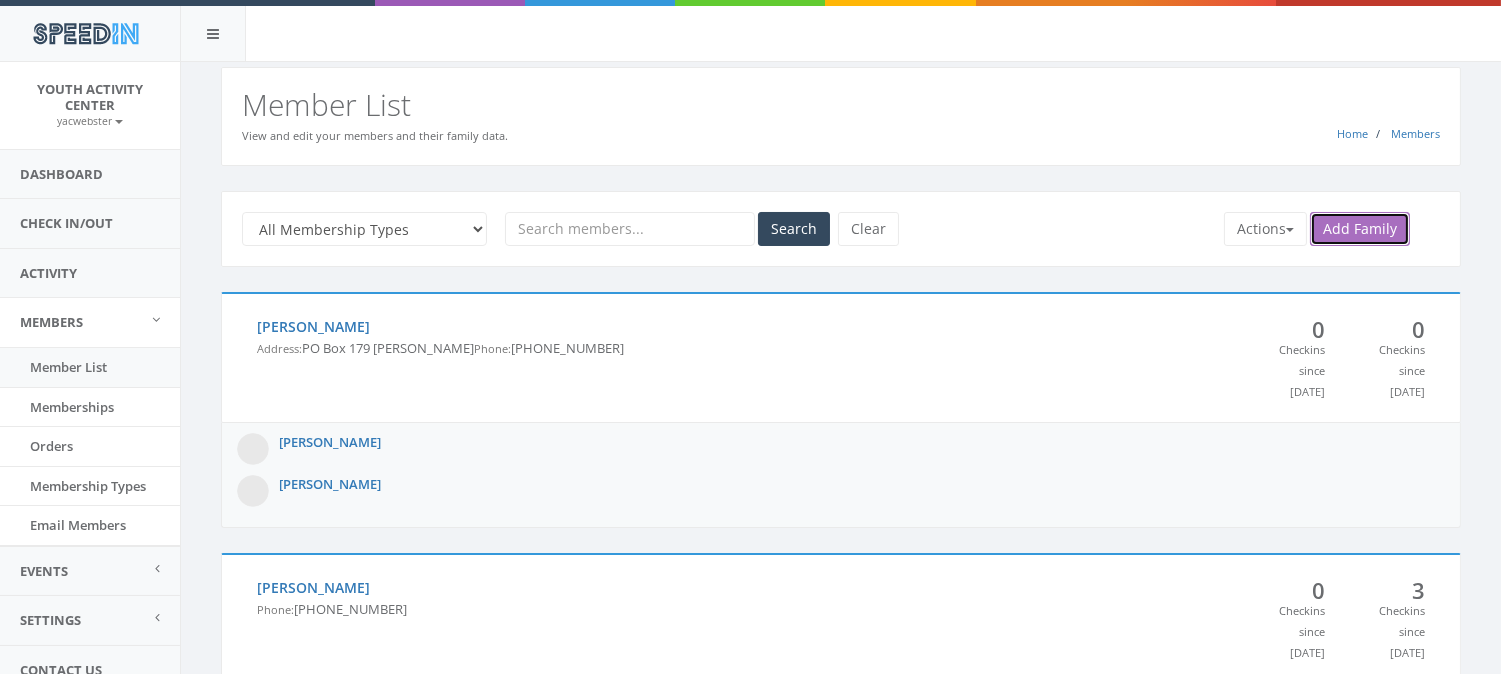 click on "Add Family" at bounding box center [1360, 229] 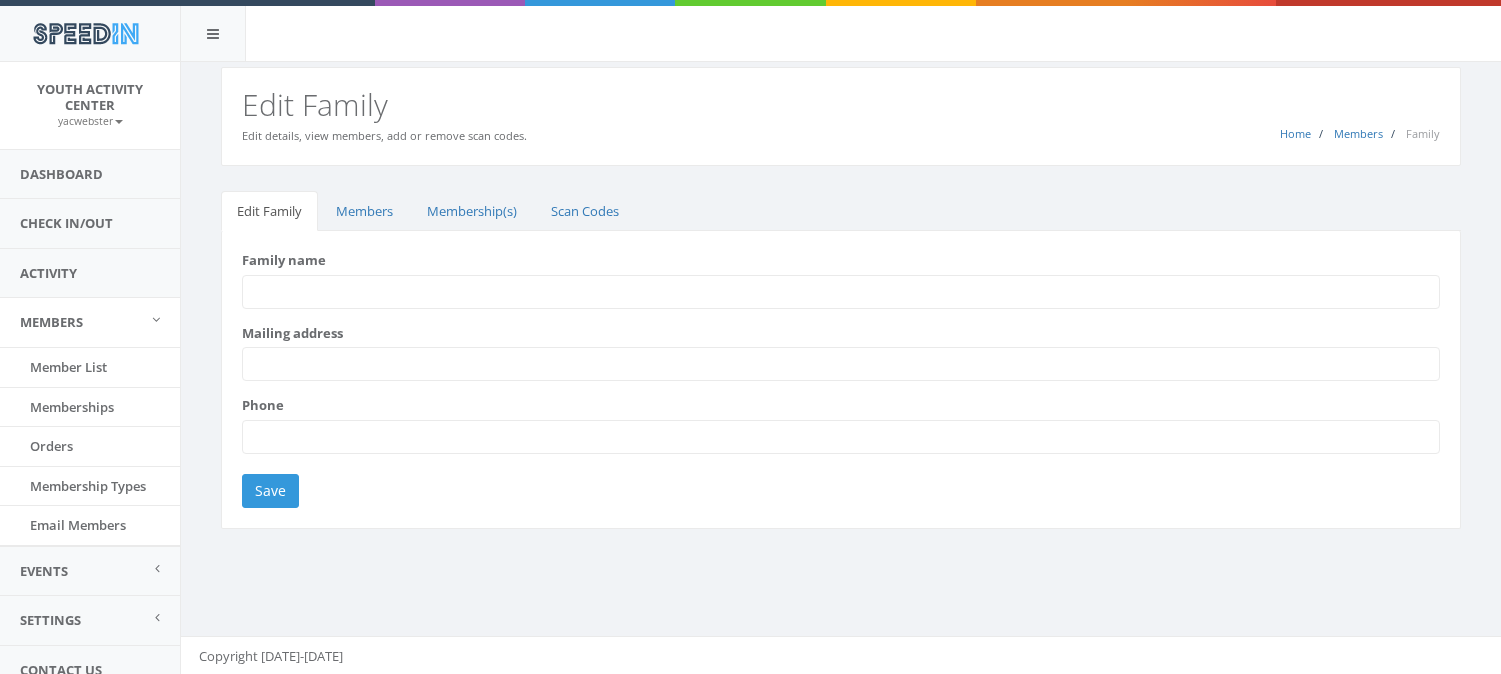scroll, scrollTop: 0, scrollLeft: 0, axis: both 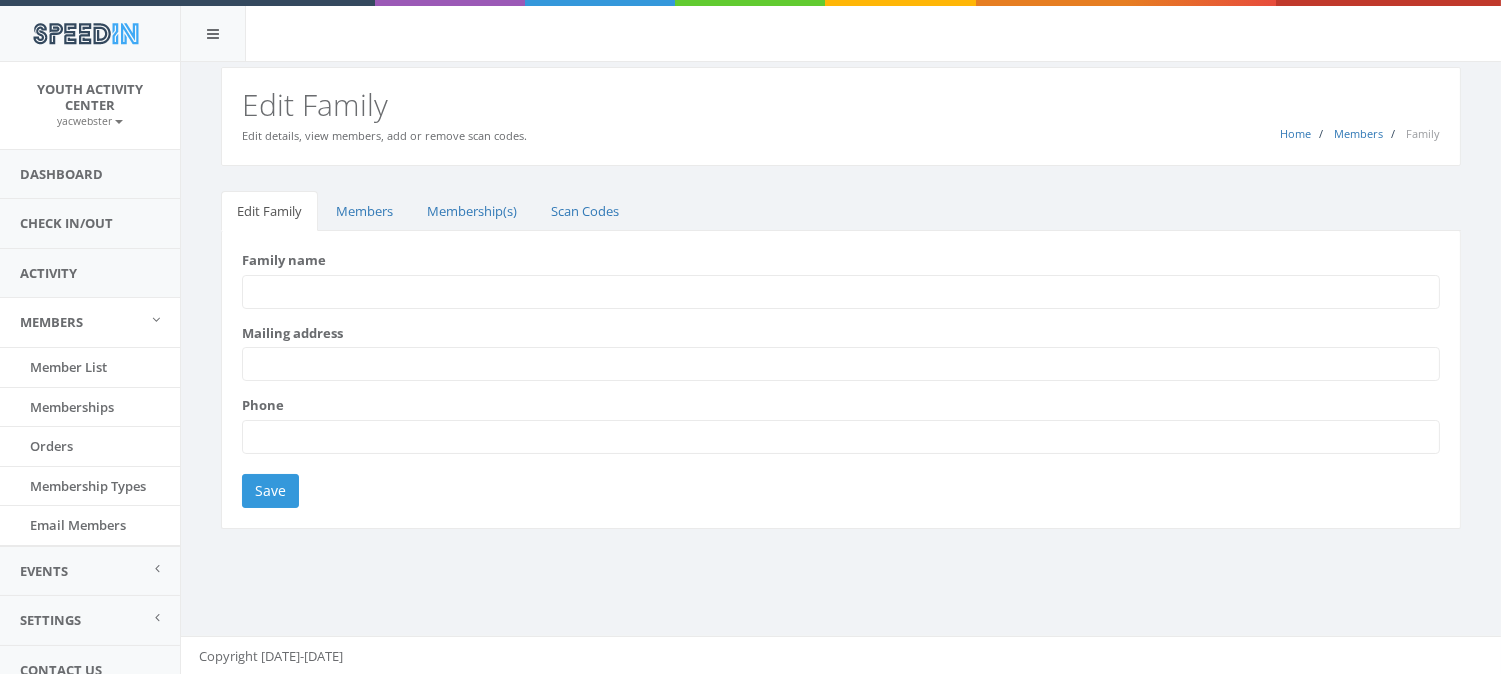 click on "Family name" at bounding box center [841, 292] 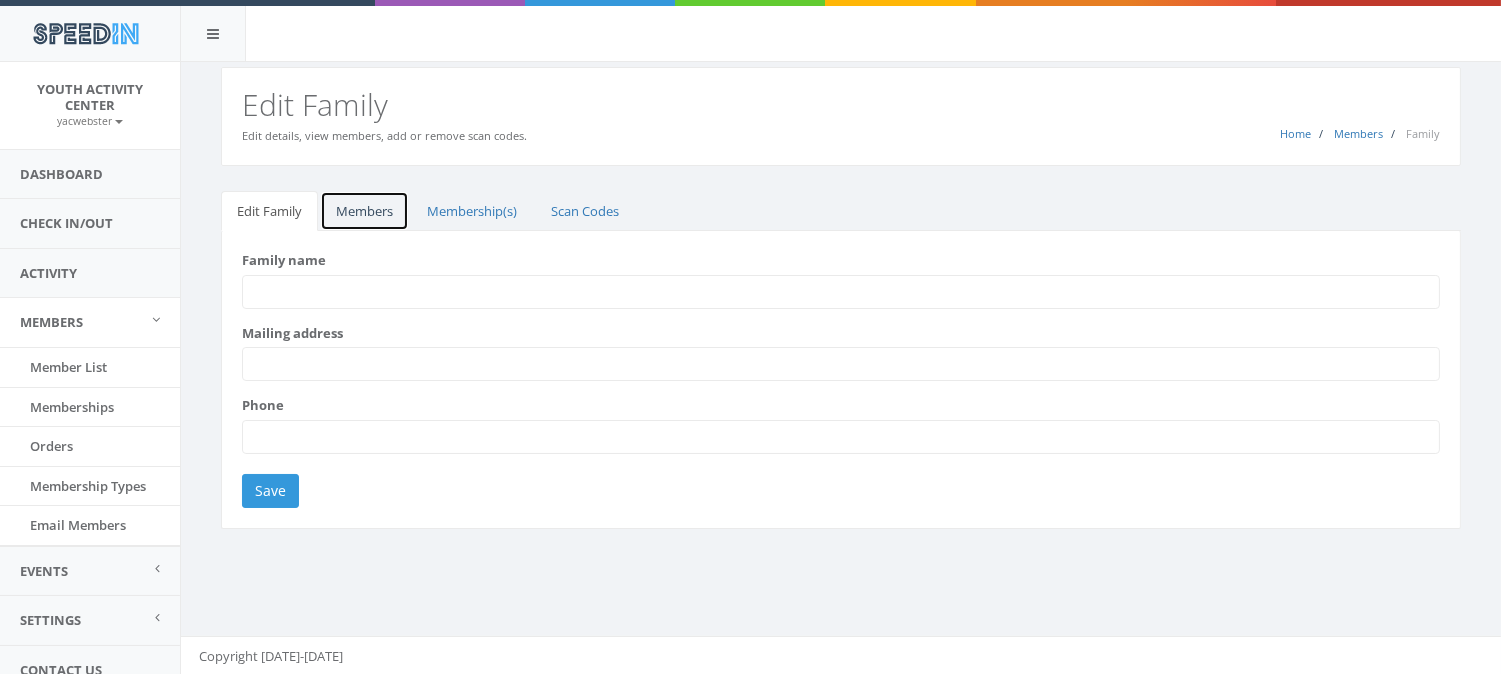 click on "Members" at bounding box center [364, 211] 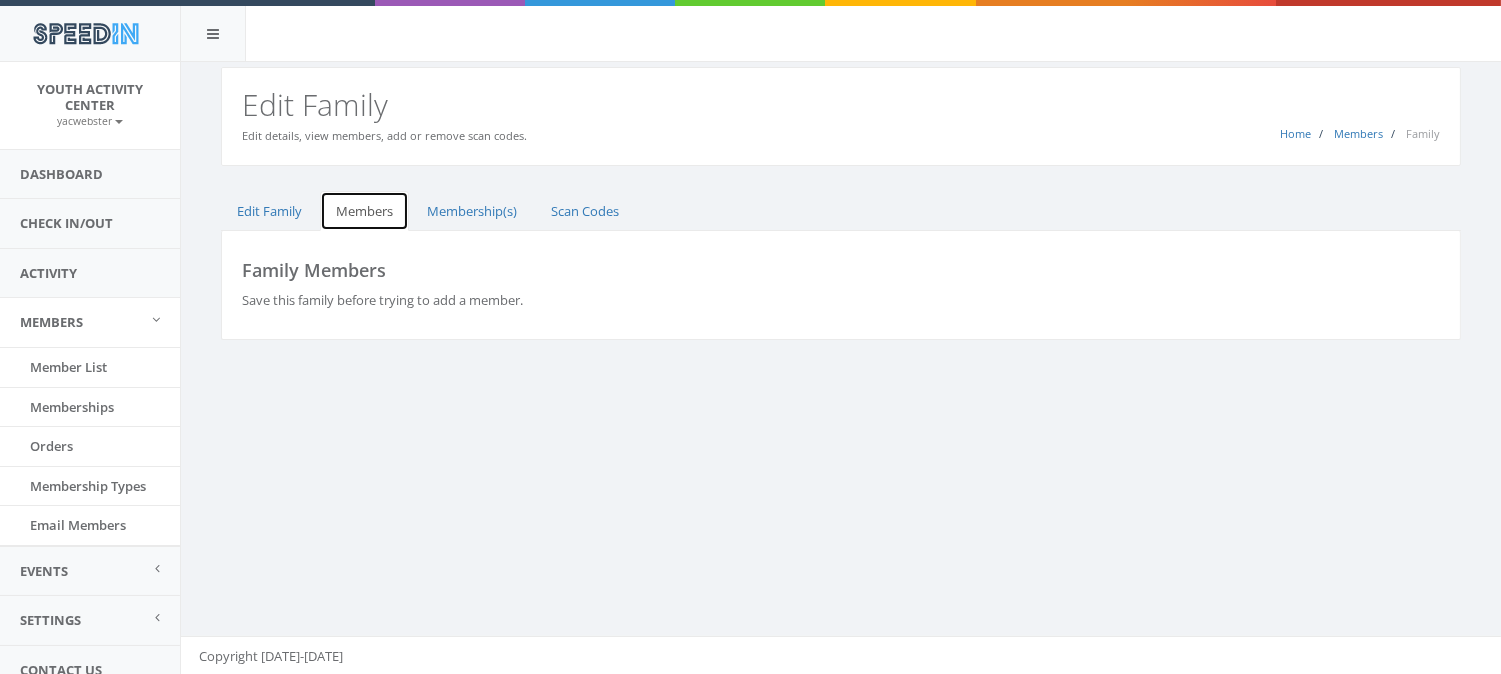 click on "Members" at bounding box center (364, 211) 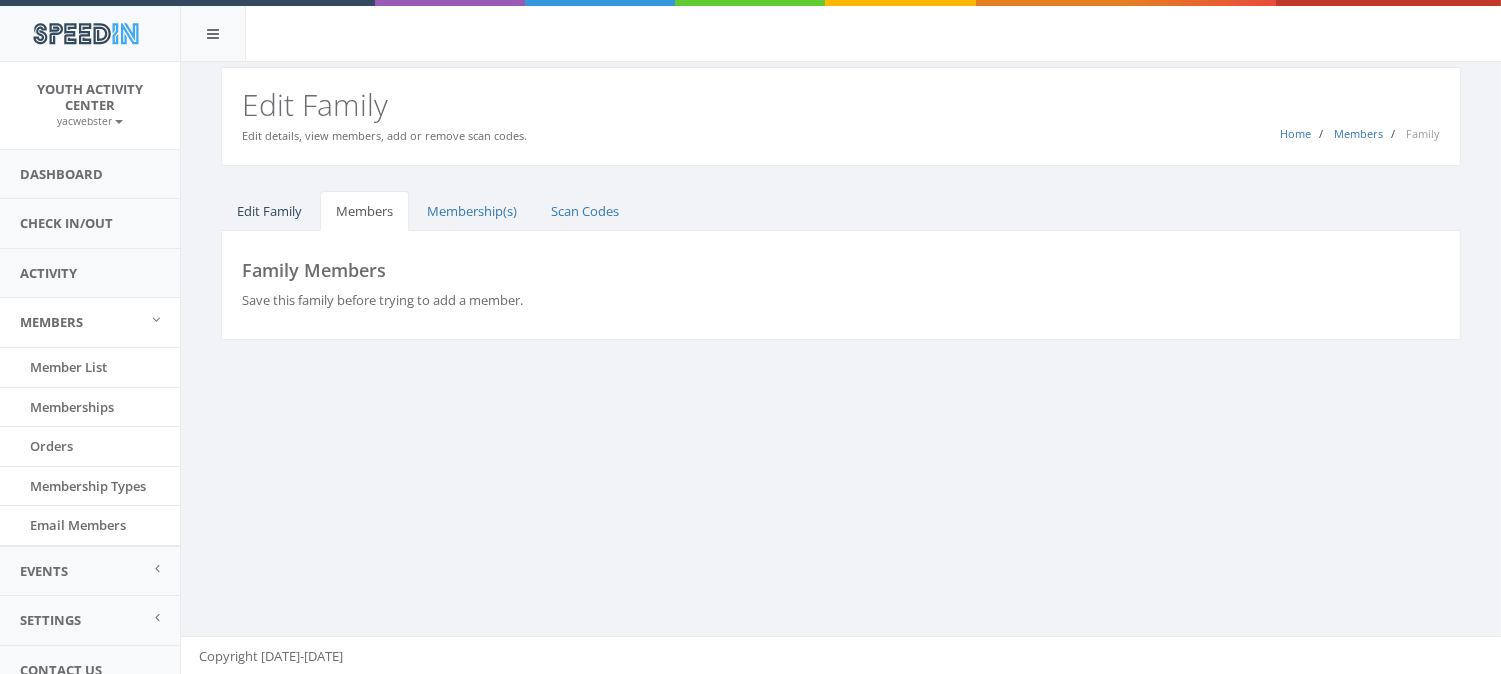 click on "Edit Family" at bounding box center [269, 211] 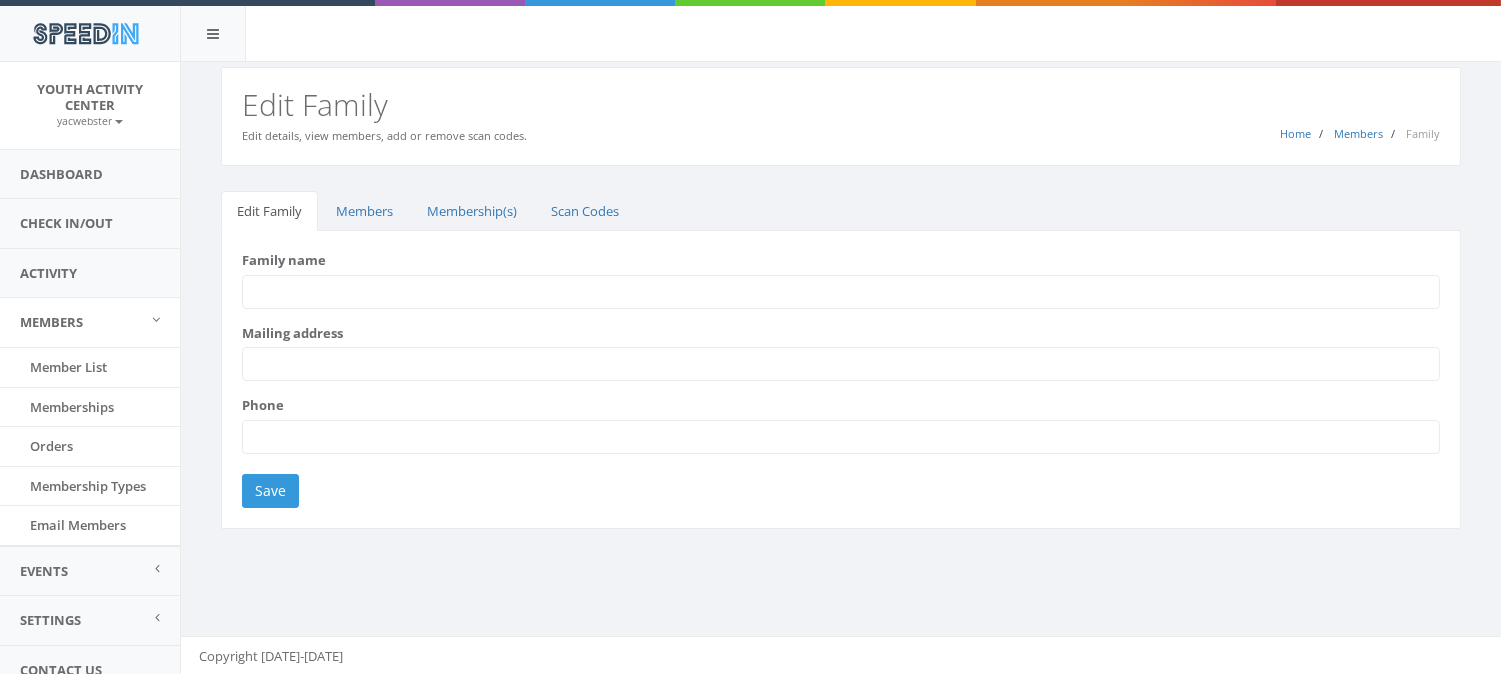 click on "Family name" at bounding box center [841, 292] 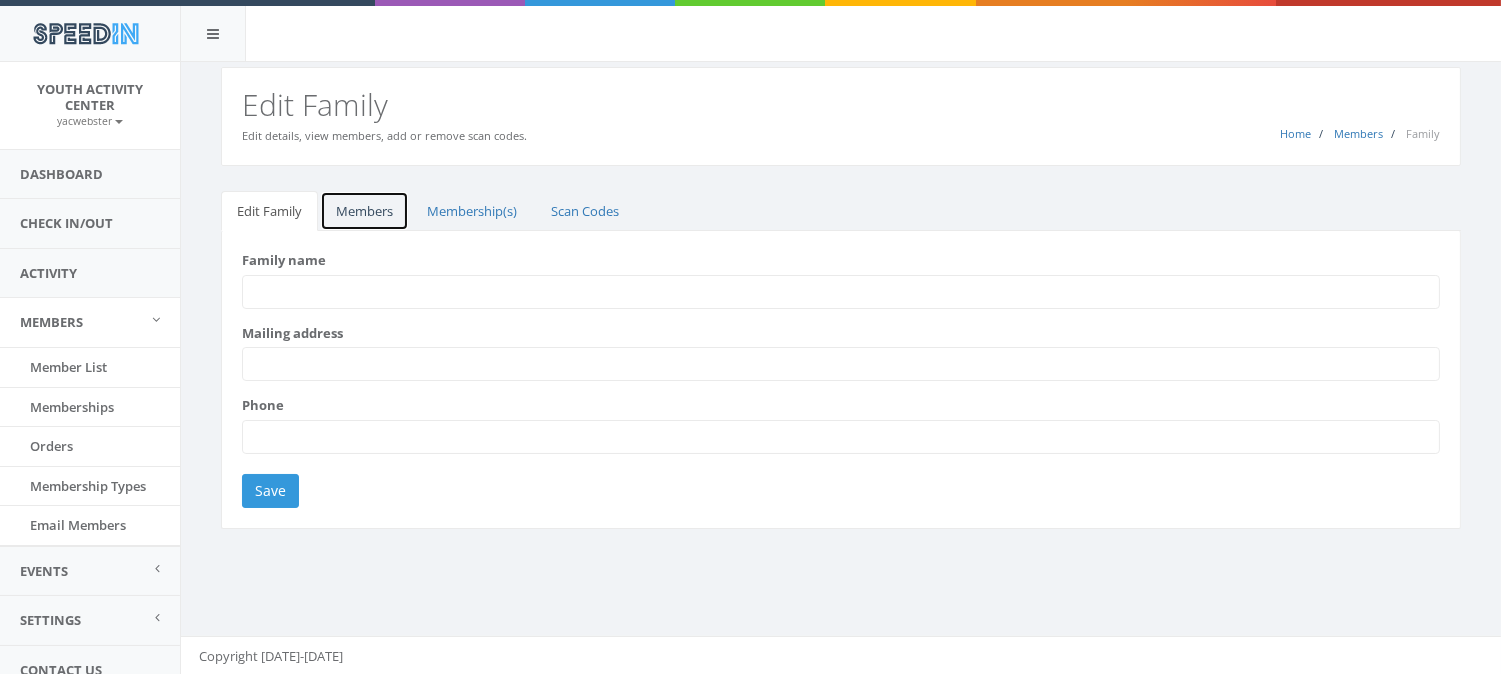 click on "Members" at bounding box center (364, 211) 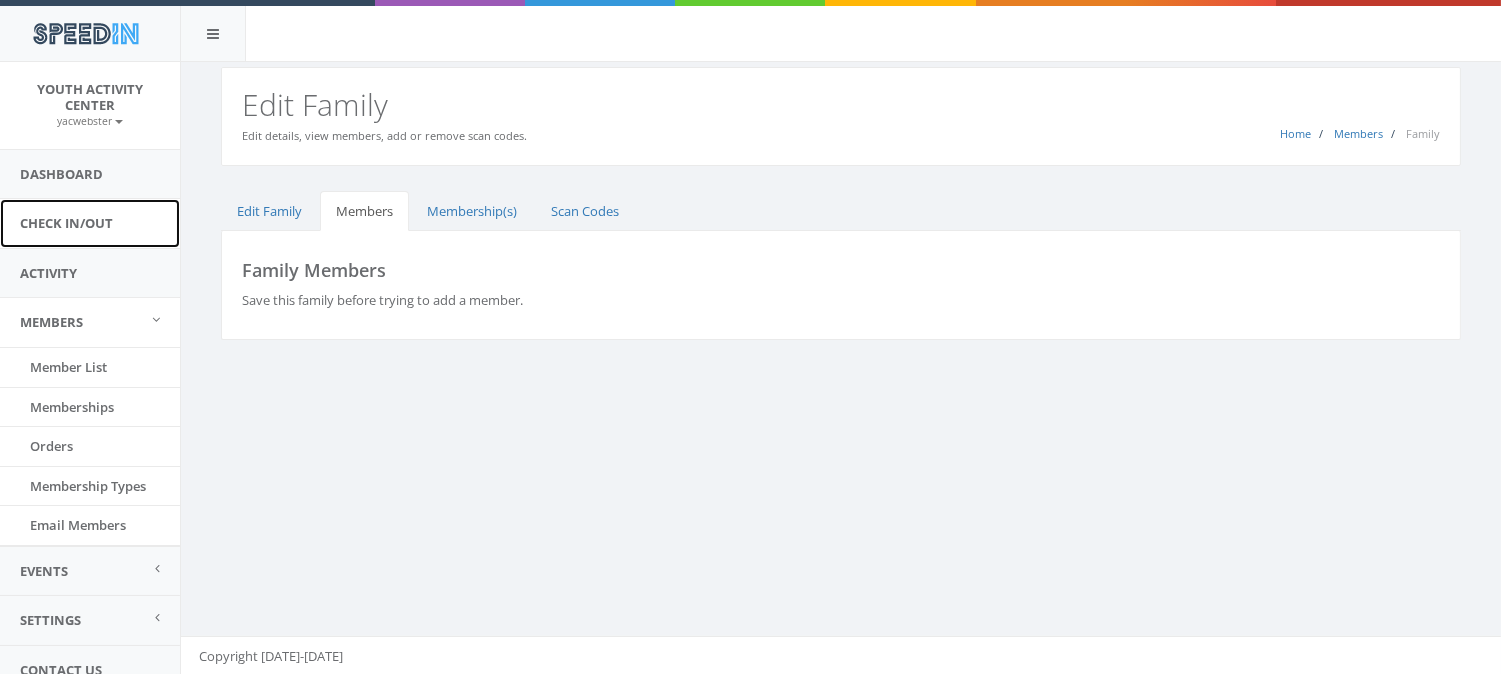 click on "Check In/Out" at bounding box center (90, 223) 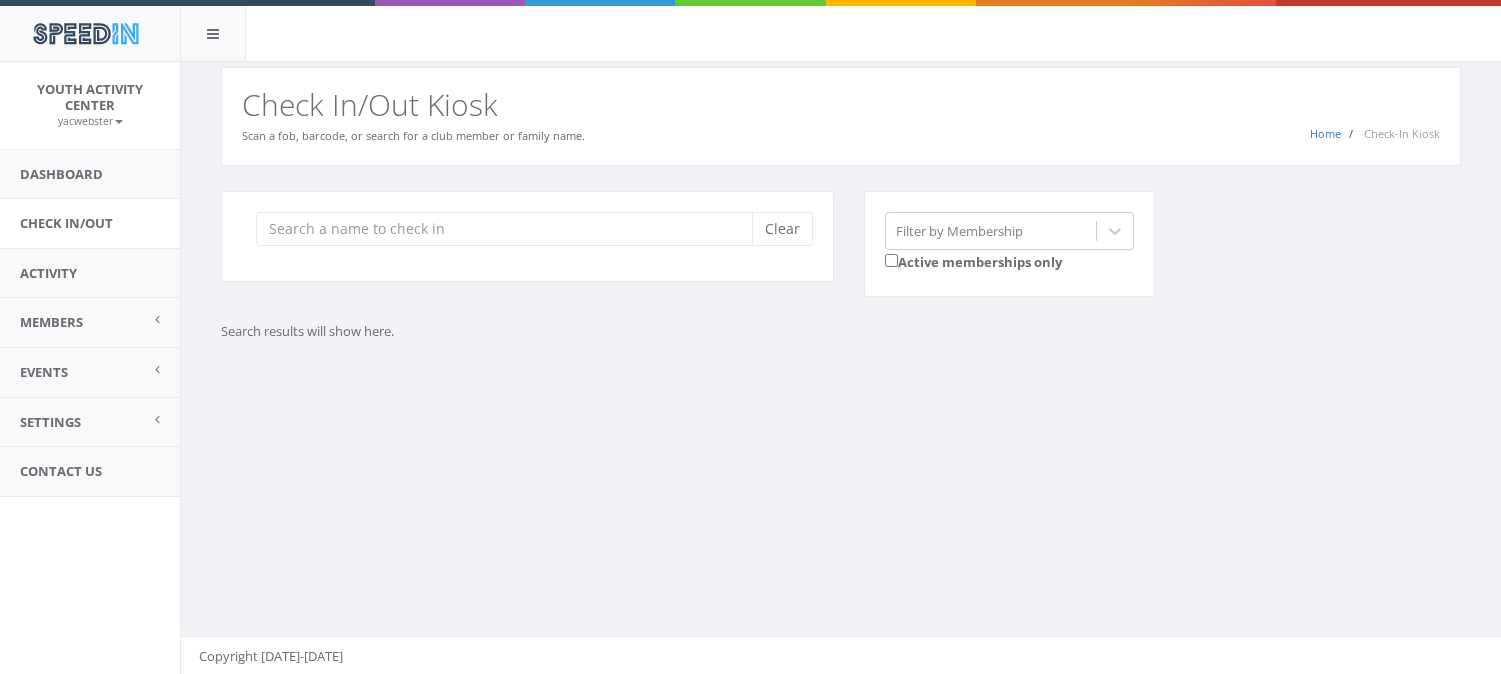 scroll, scrollTop: 0, scrollLeft: 0, axis: both 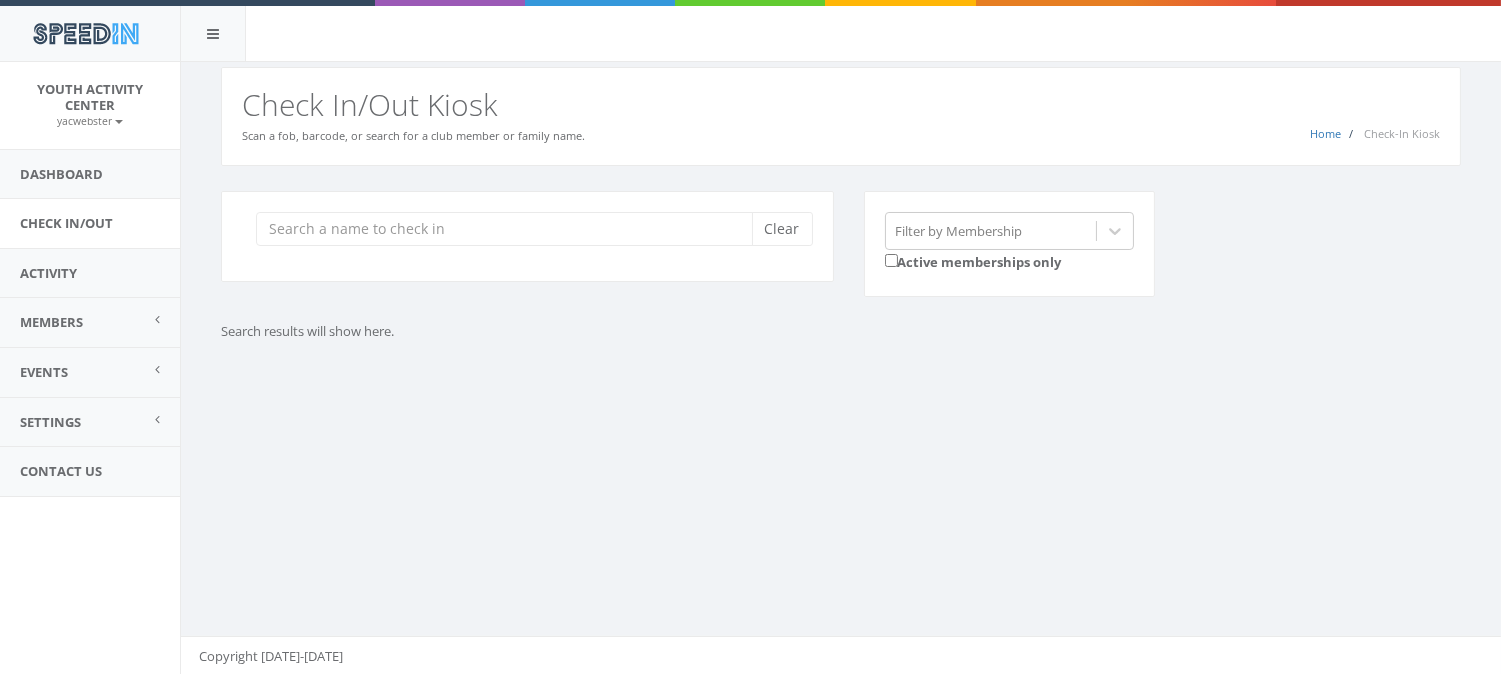 type on "r" 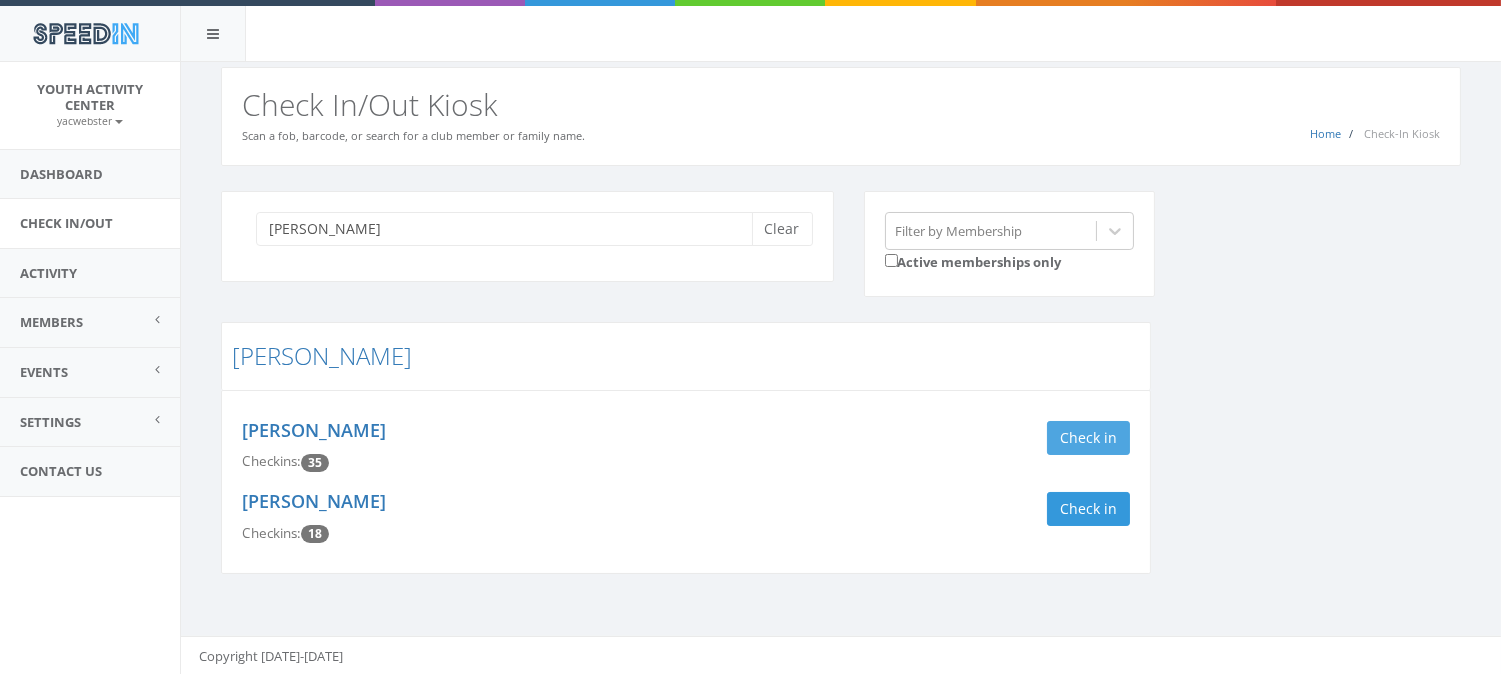 type on "reba" 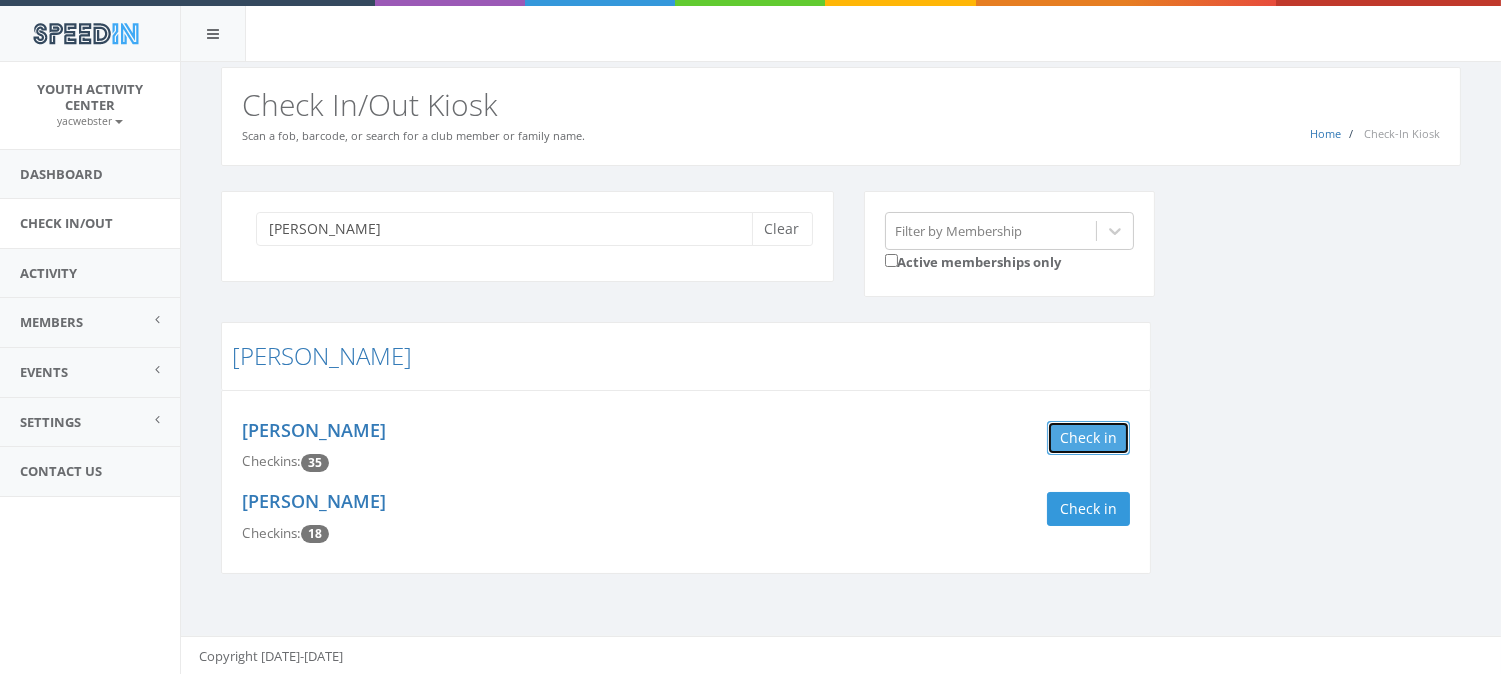 click on "Check in" at bounding box center (1088, 438) 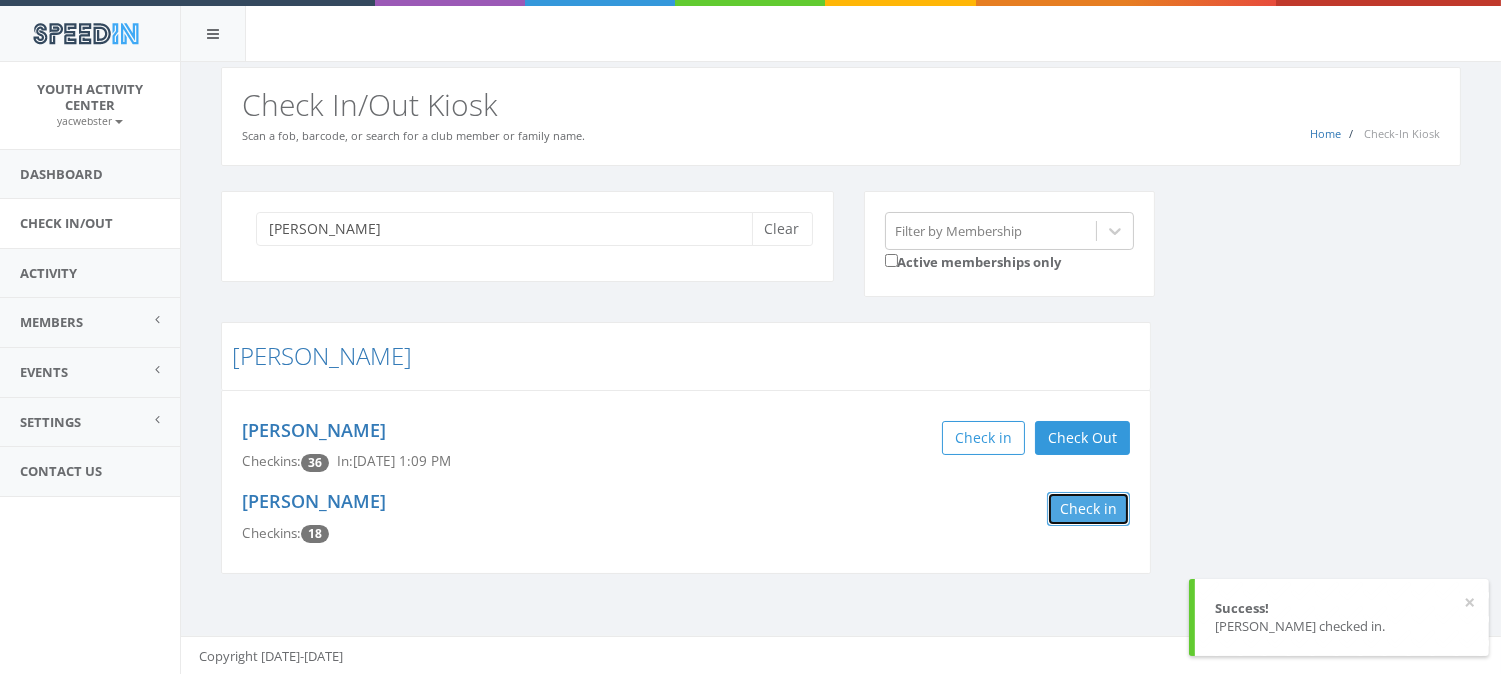 click on "Check in" at bounding box center [1088, 509] 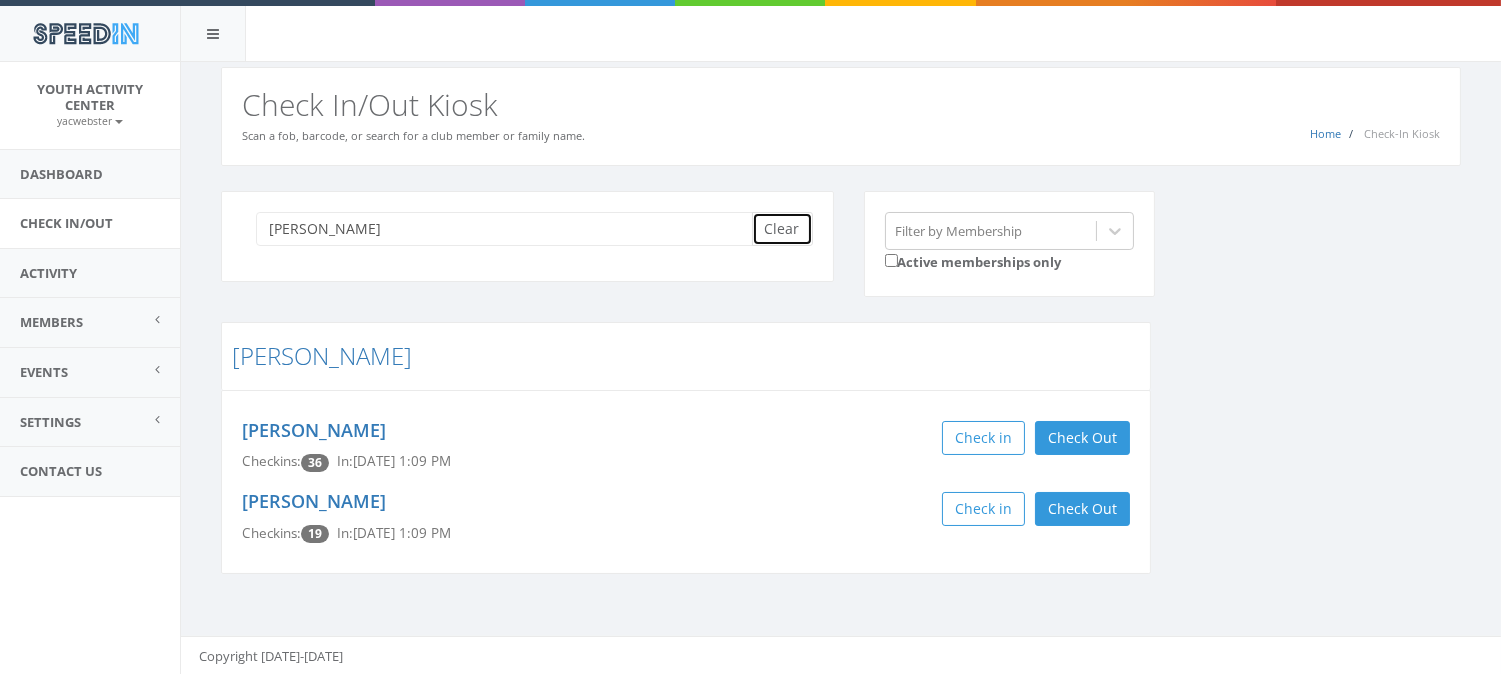click on "Clear" at bounding box center [782, 229] 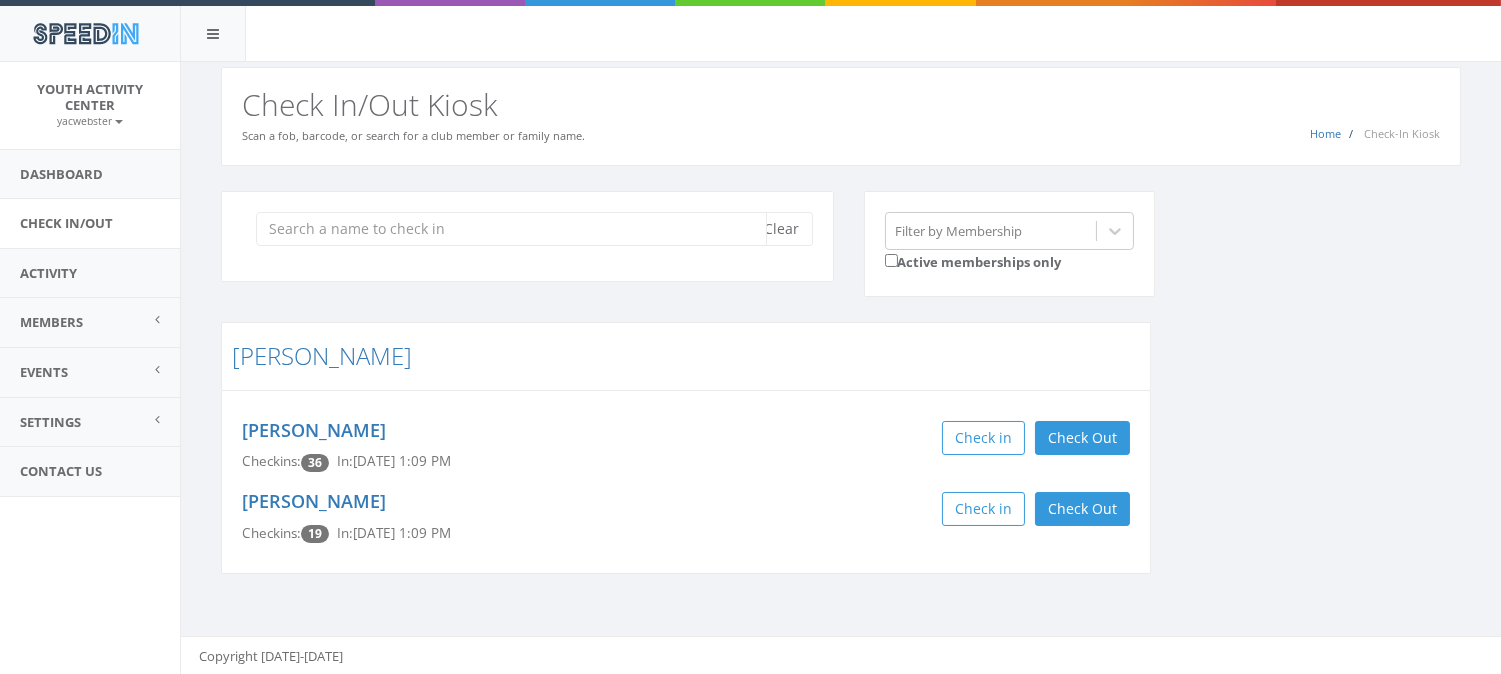 click at bounding box center (511, 229) 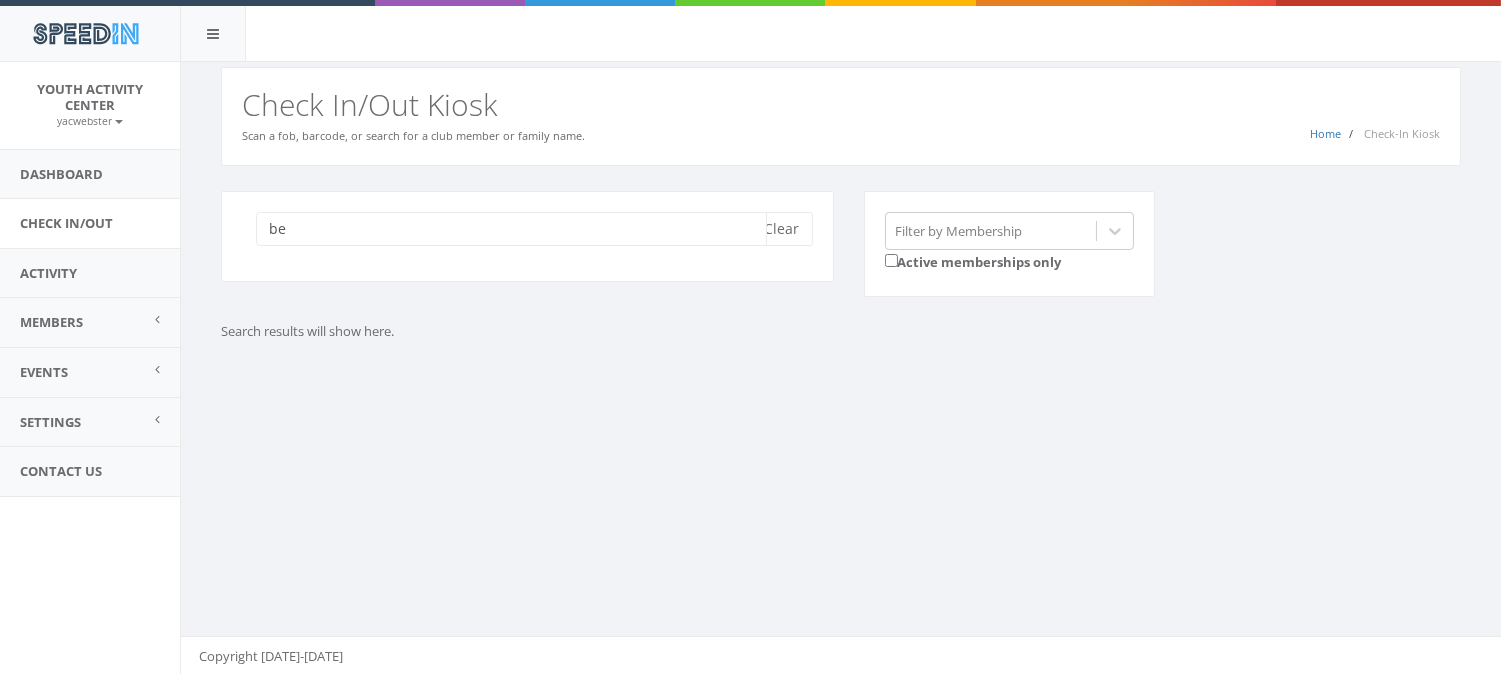 type on "b" 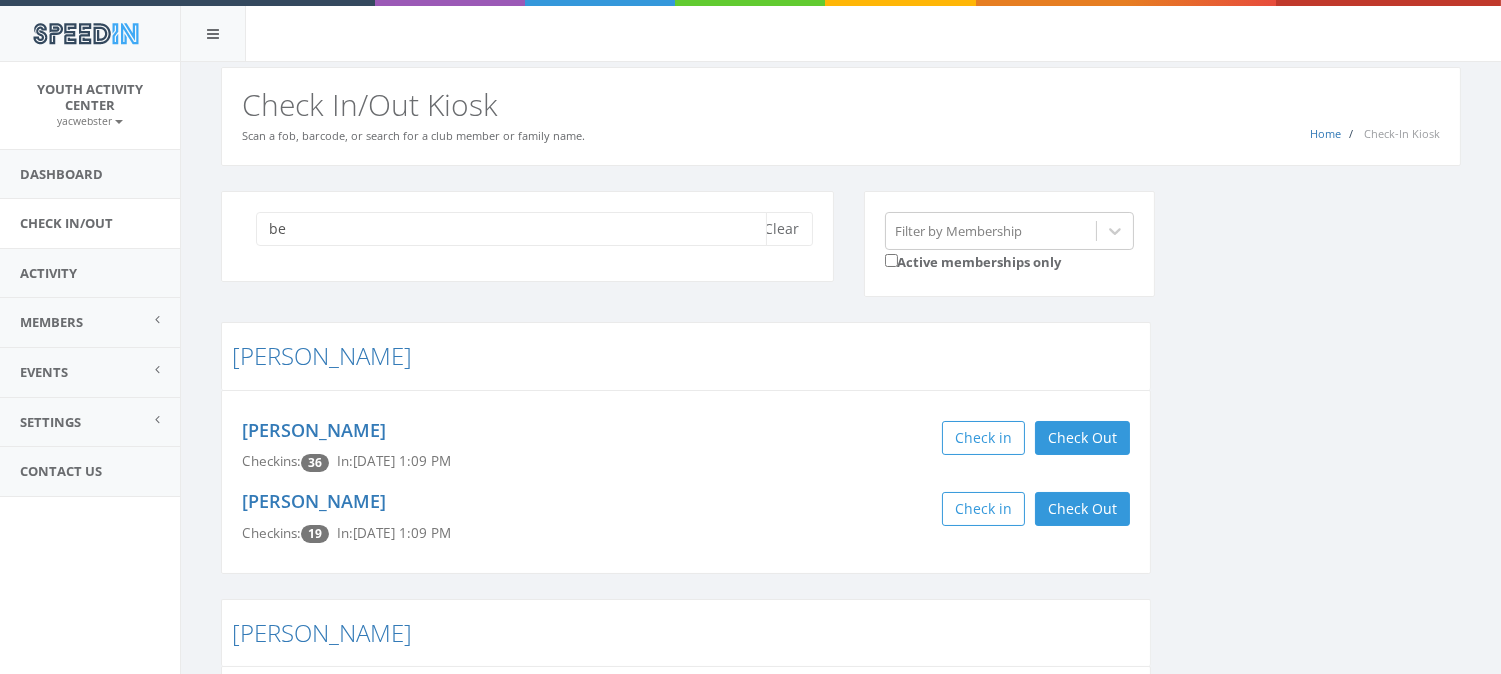 type on "b" 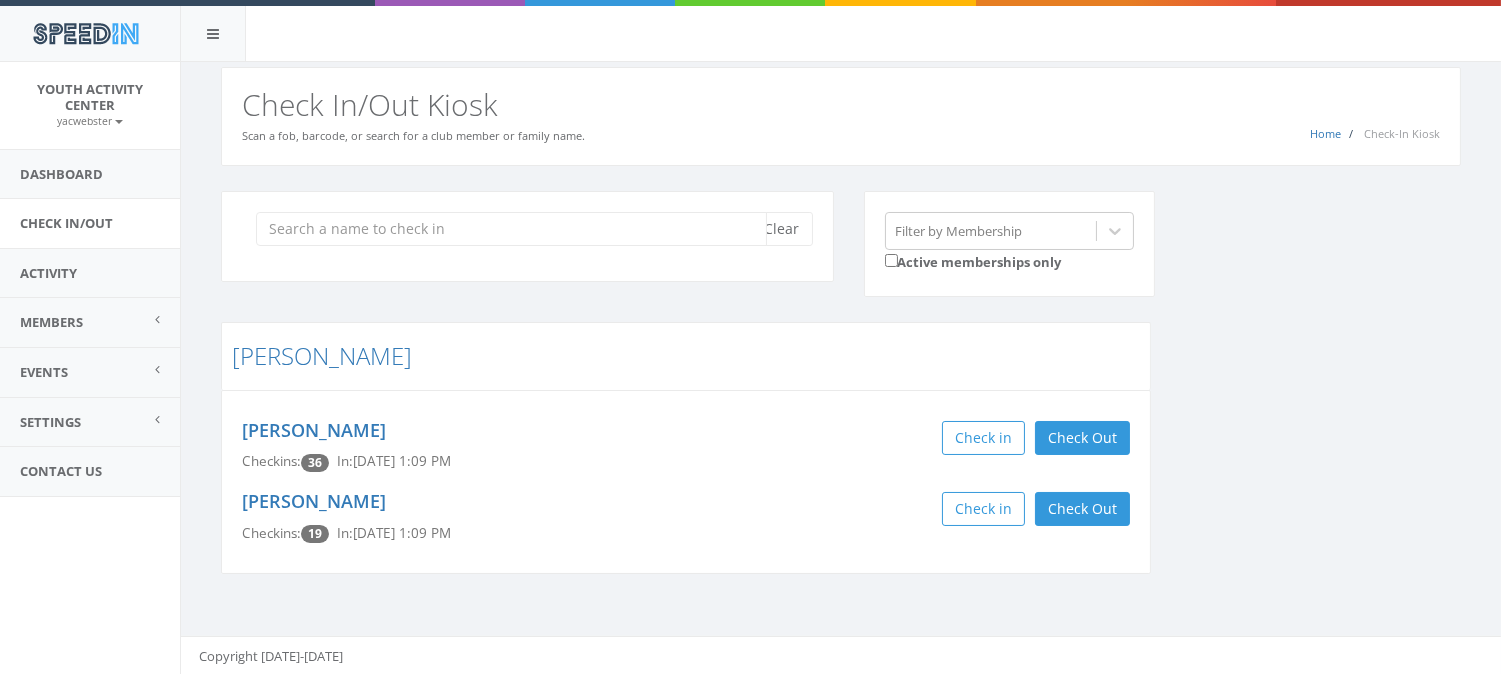 click at bounding box center [511, 229] 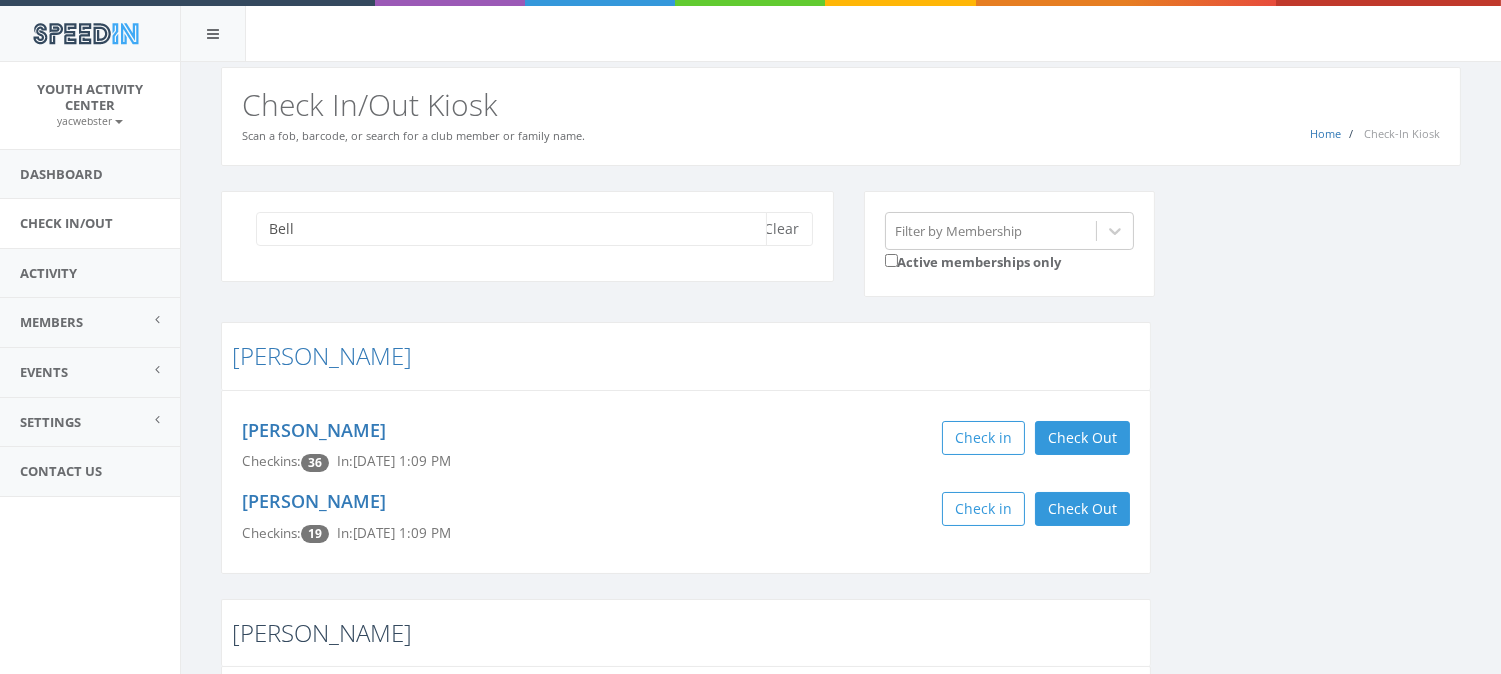 type on "Bell" 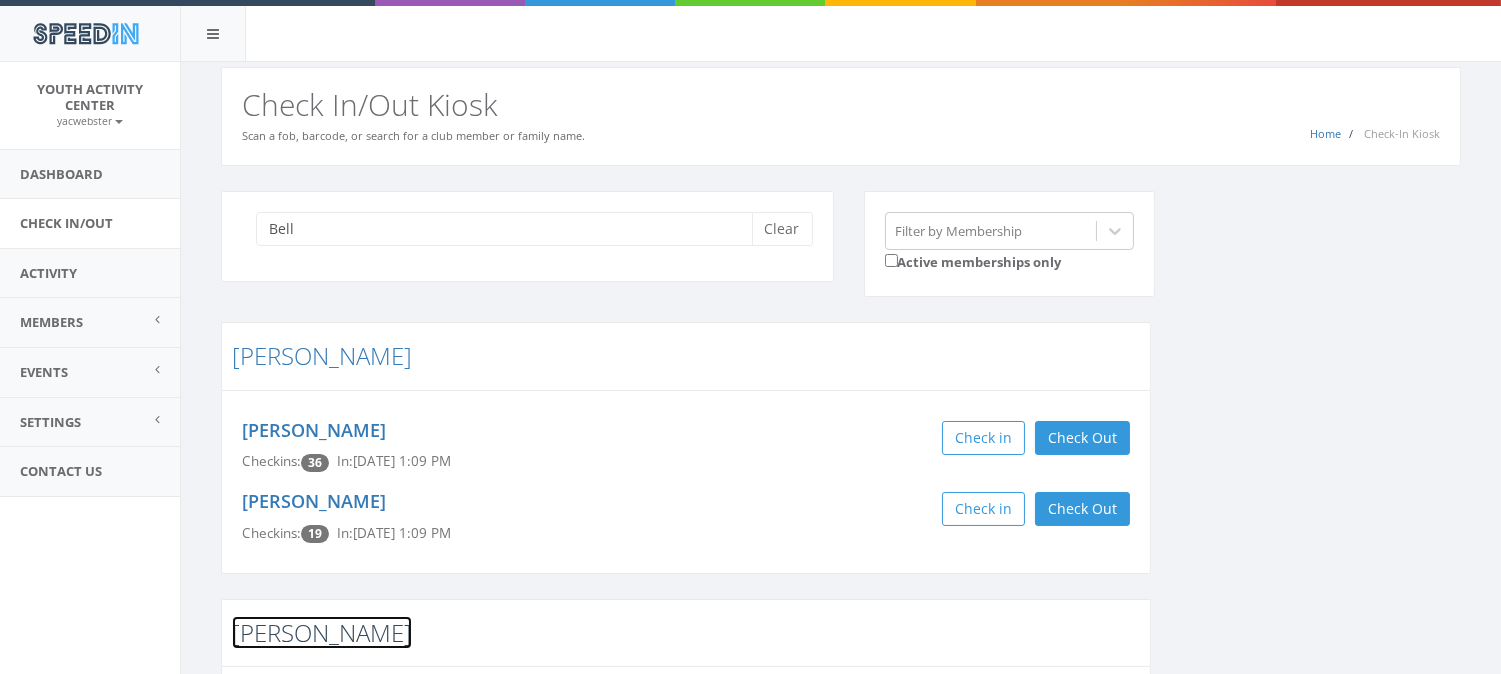 click on "[PERSON_NAME]" at bounding box center [322, 632] 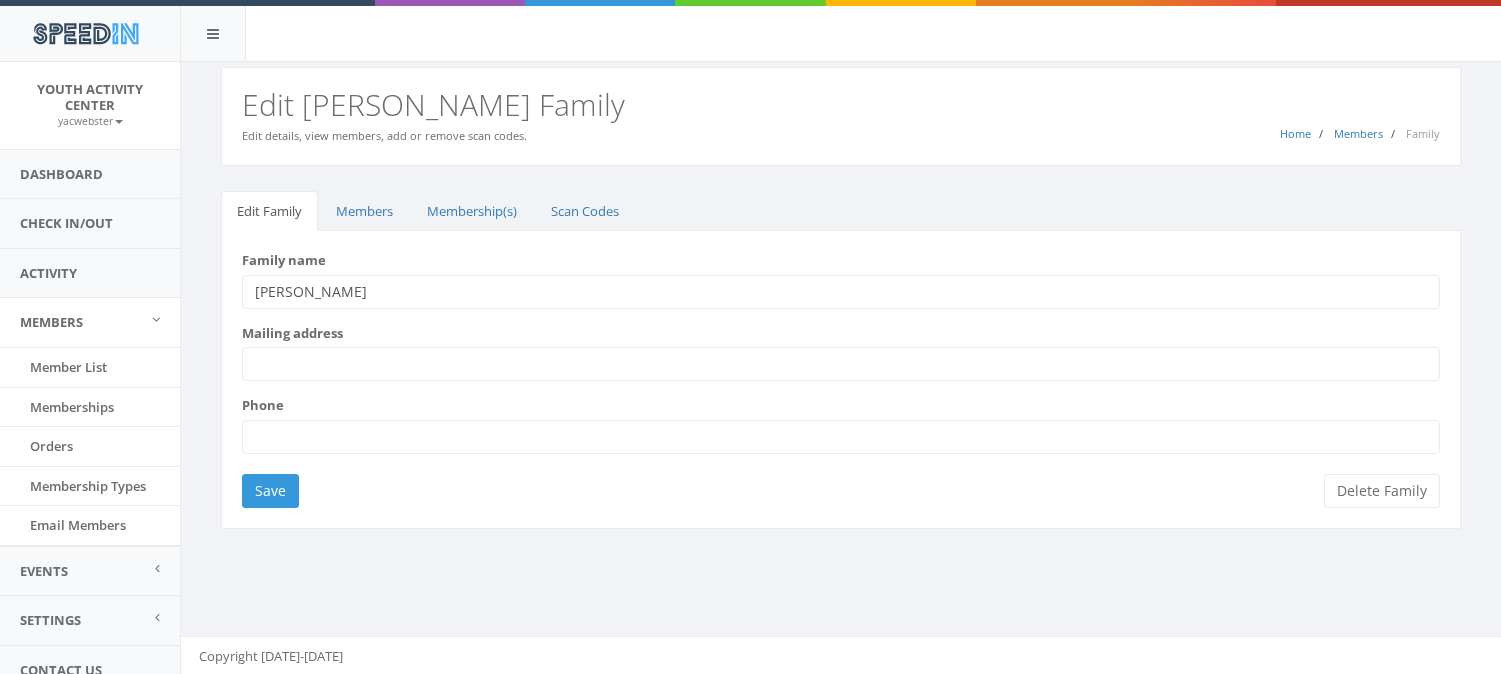 scroll, scrollTop: 0, scrollLeft: 0, axis: both 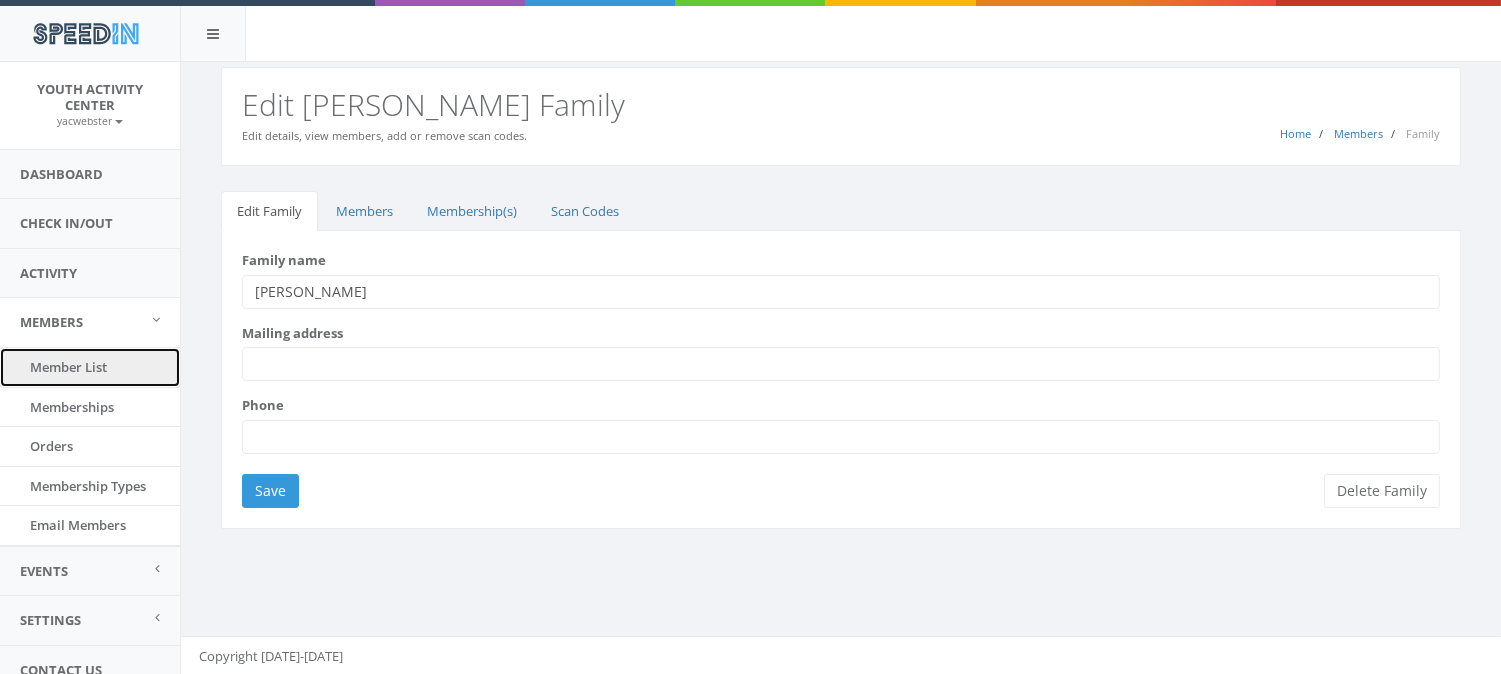 click on "Member List" at bounding box center (90, 367) 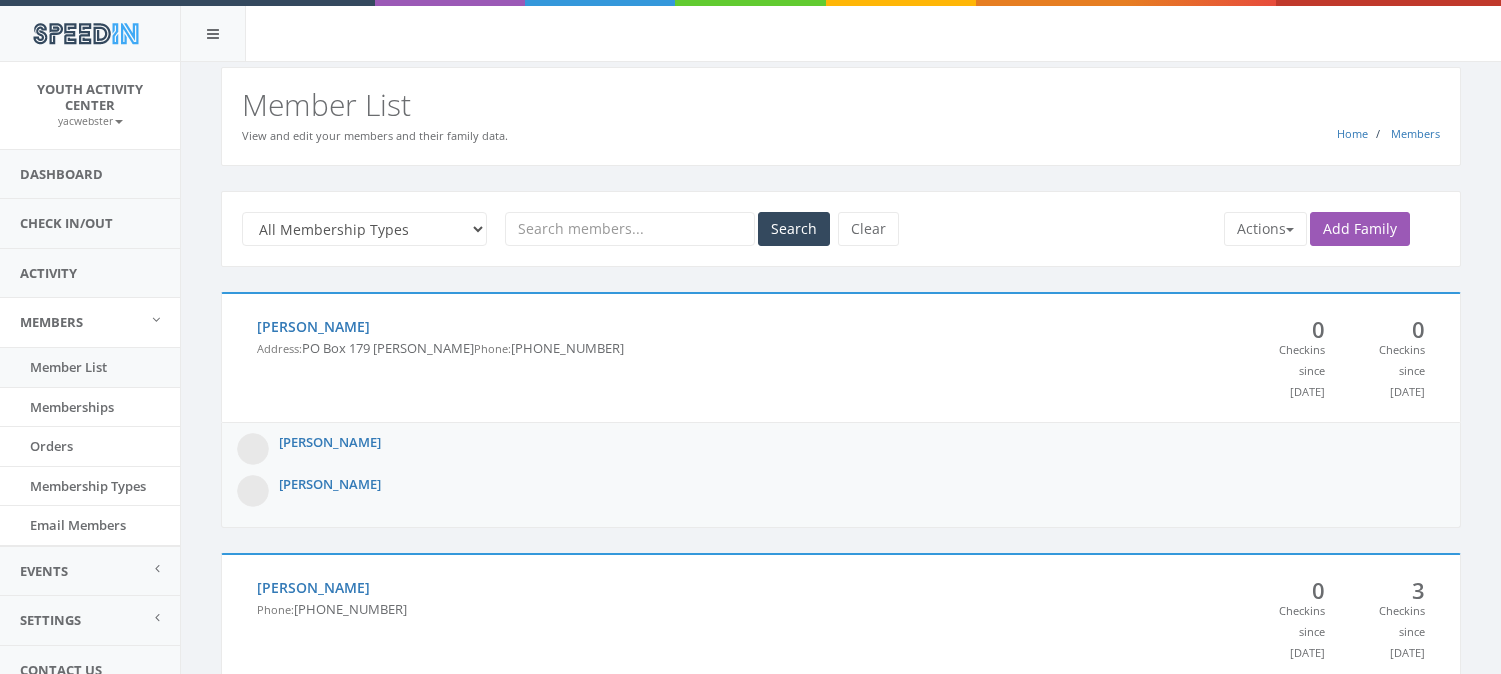 scroll, scrollTop: 0, scrollLeft: 0, axis: both 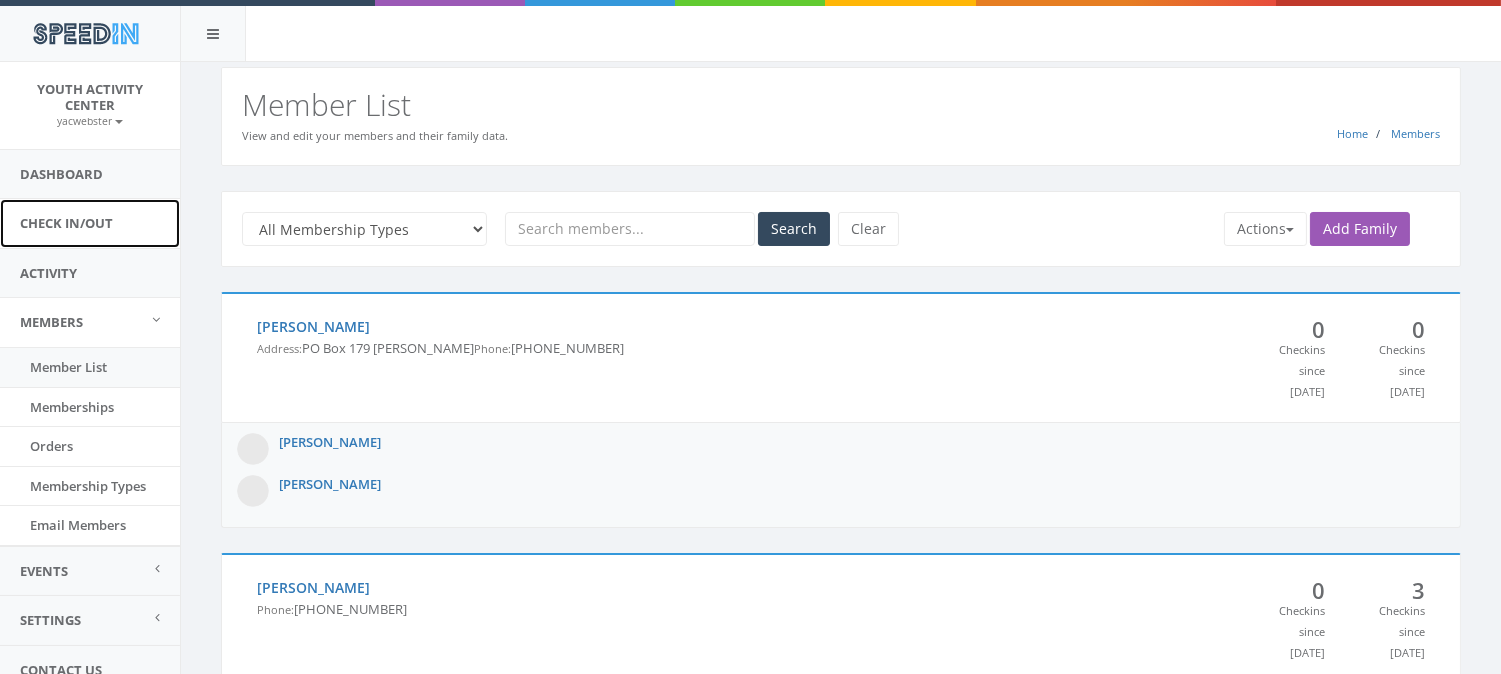 click on "Check In/Out" at bounding box center [90, 223] 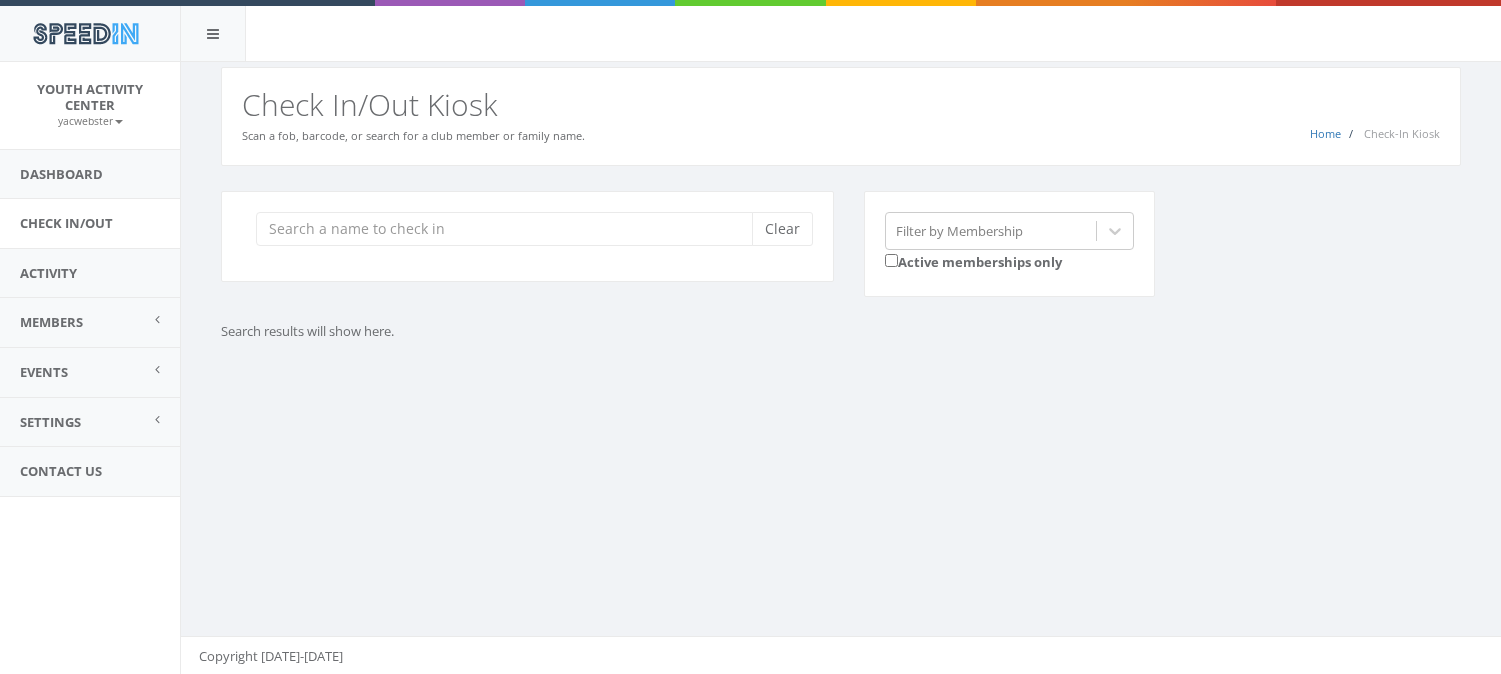 scroll, scrollTop: 0, scrollLeft: 0, axis: both 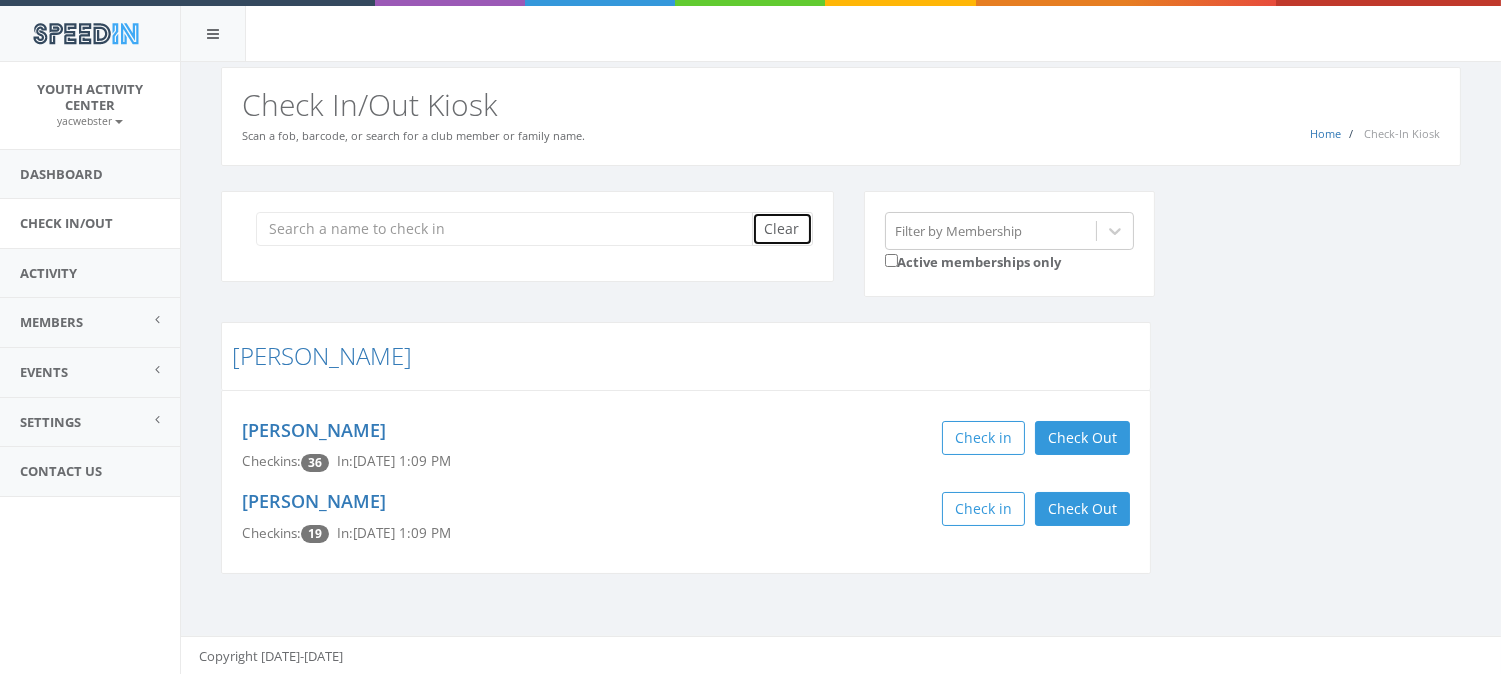click on "Clear" at bounding box center (782, 229) 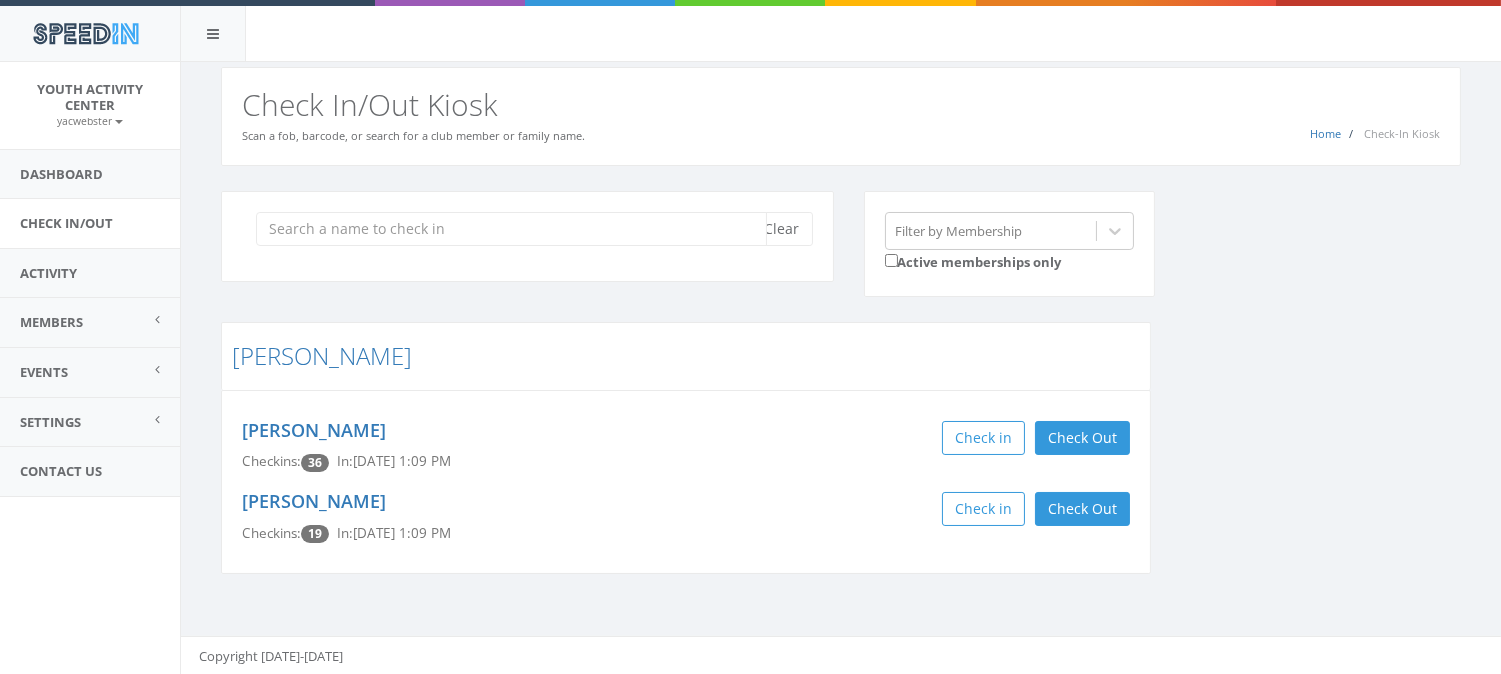 scroll, scrollTop: 1, scrollLeft: 0, axis: vertical 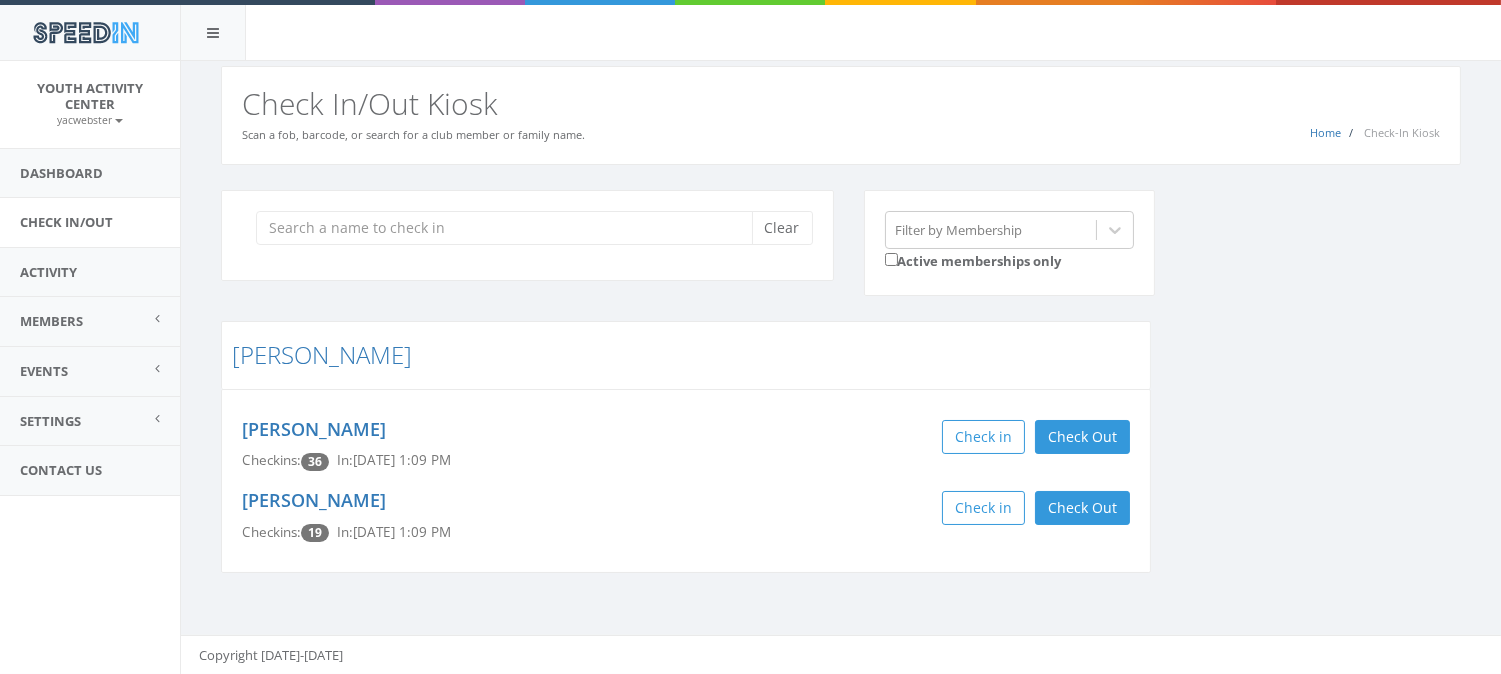 drag, startPoint x: 801, startPoint y: 363, endPoint x: 807, endPoint y: 343, distance: 20.880613 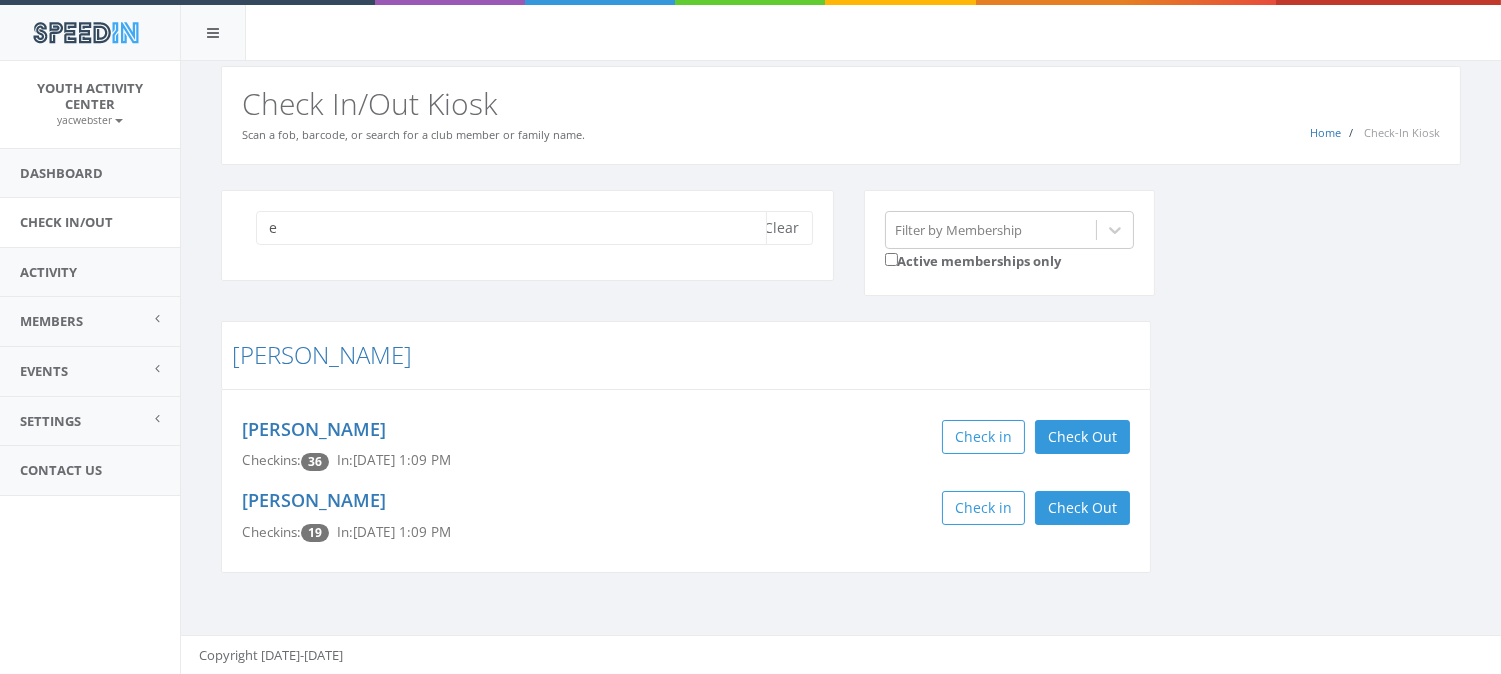 scroll, scrollTop: 0, scrollLeft: 0, axis: both 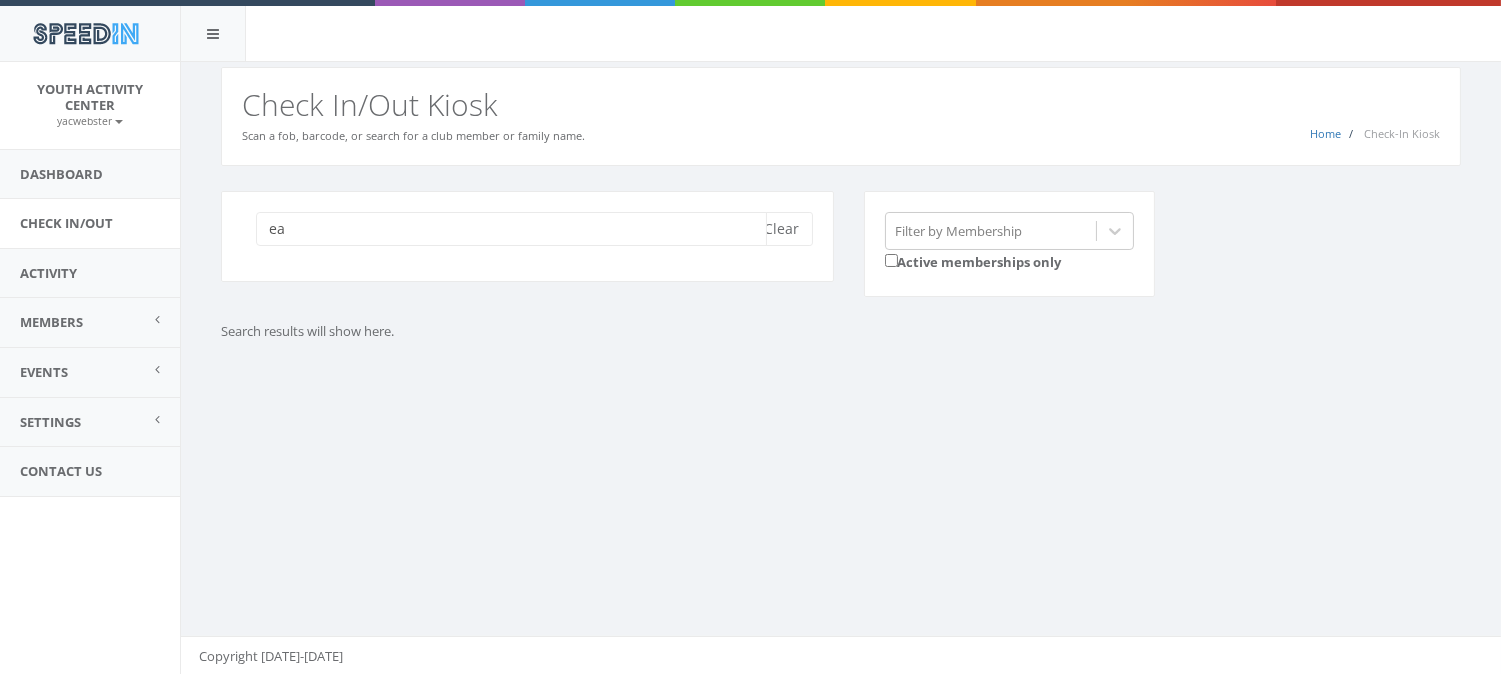 type on "e" 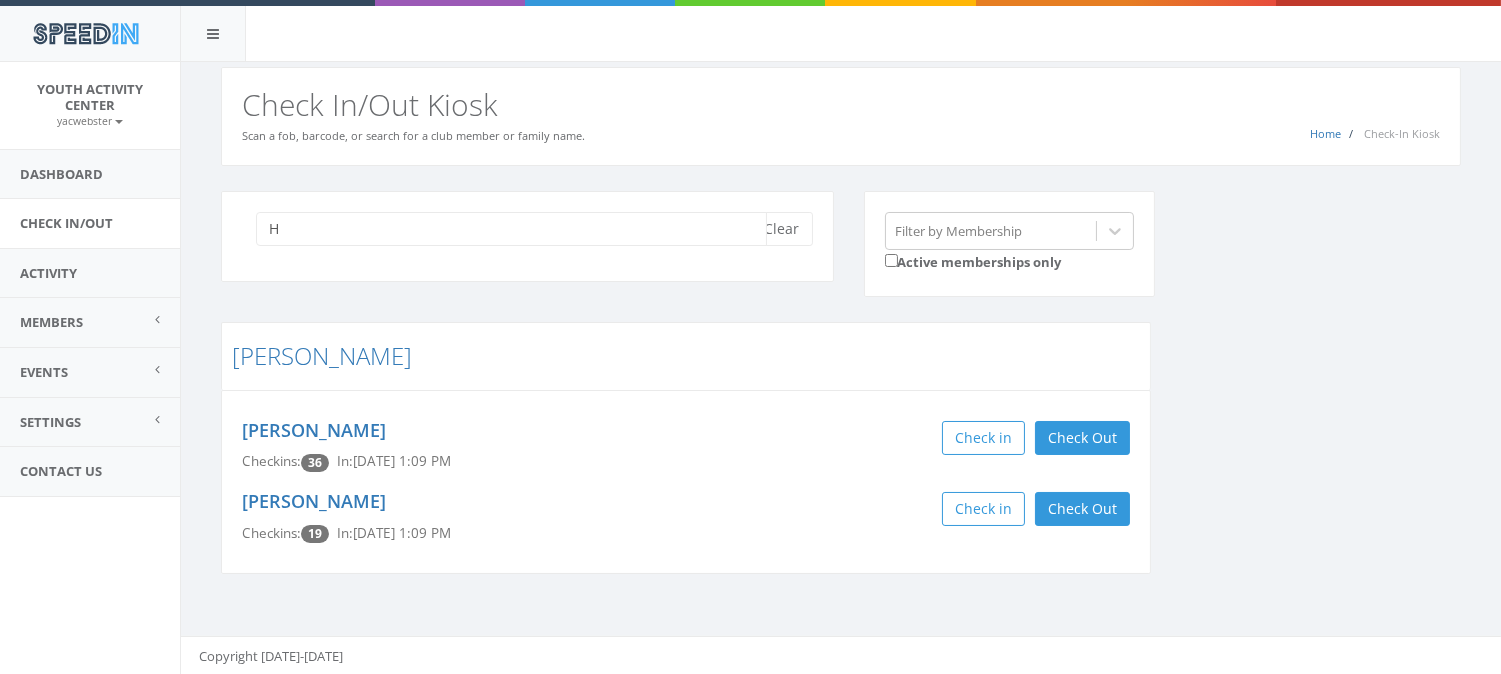 drag, startPoint x: 237, startPoint y: 261, endPoint x: 225, endPoint y: 263, distance: 12.165525 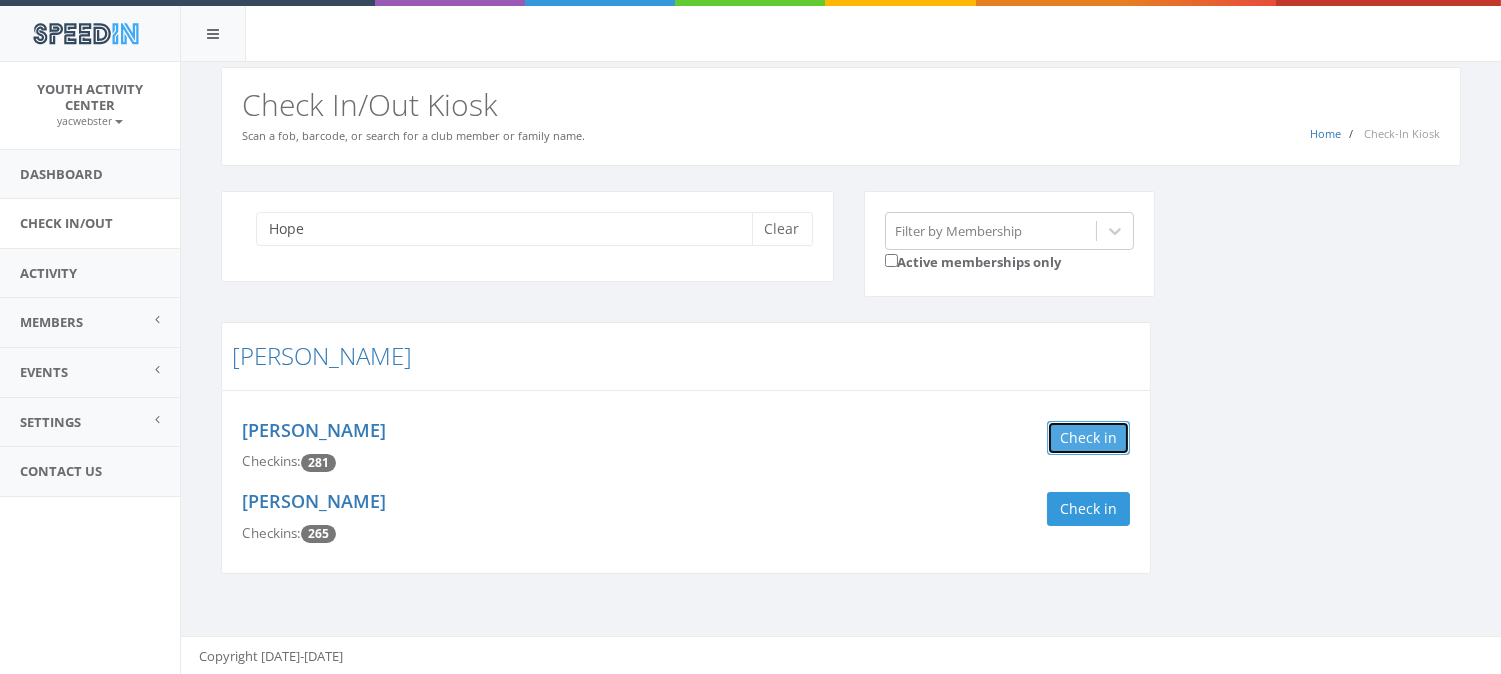 click on "Check in" at bounding box center [1088, 438] 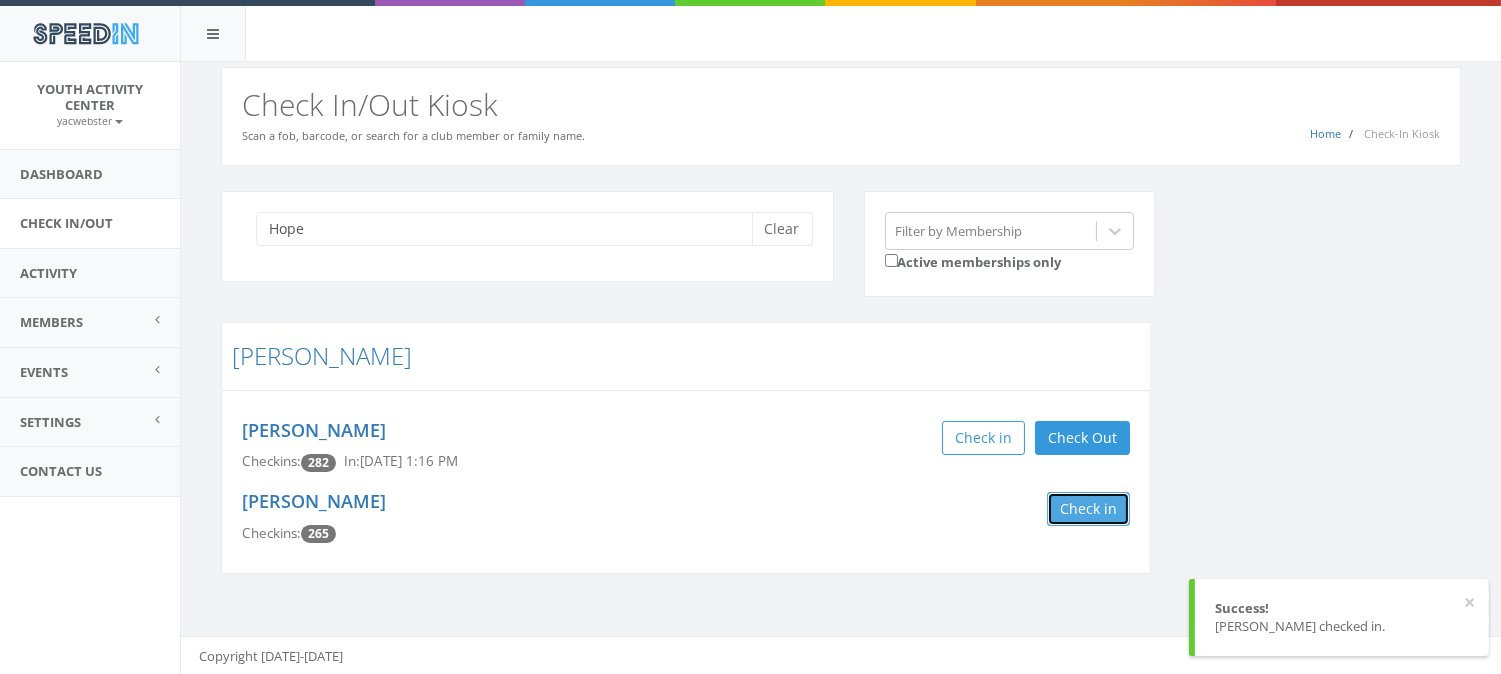 click on "Check in" at bounding box center [1088, 509] 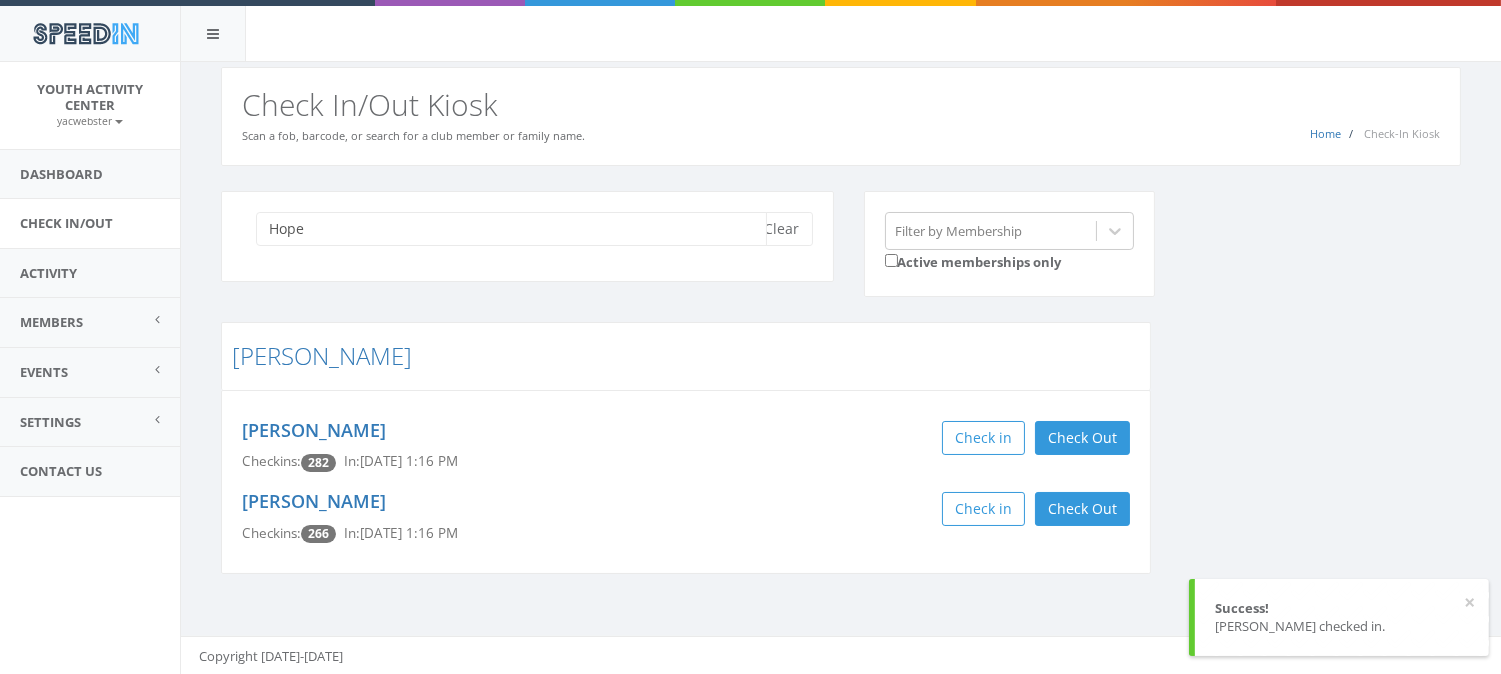 click on "Hope" at bounding box center (511, 229) 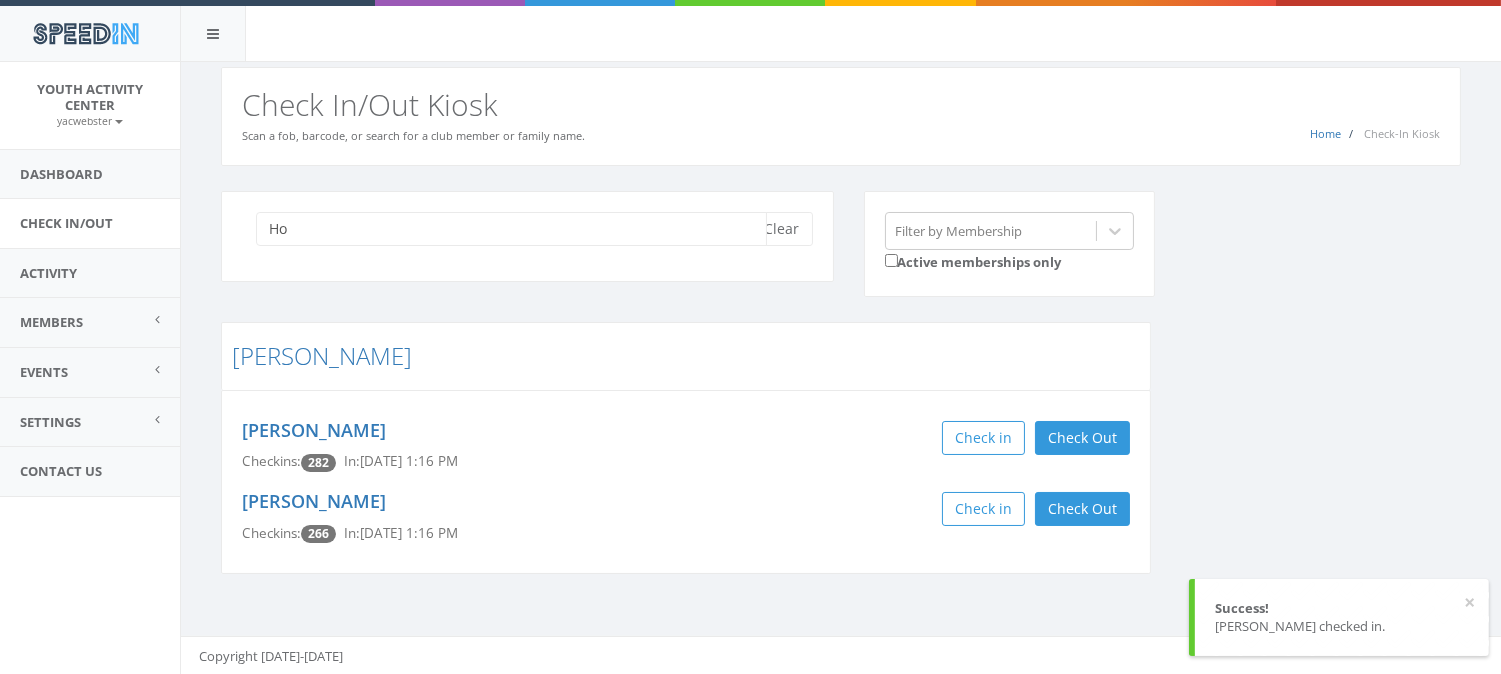 type on "H" 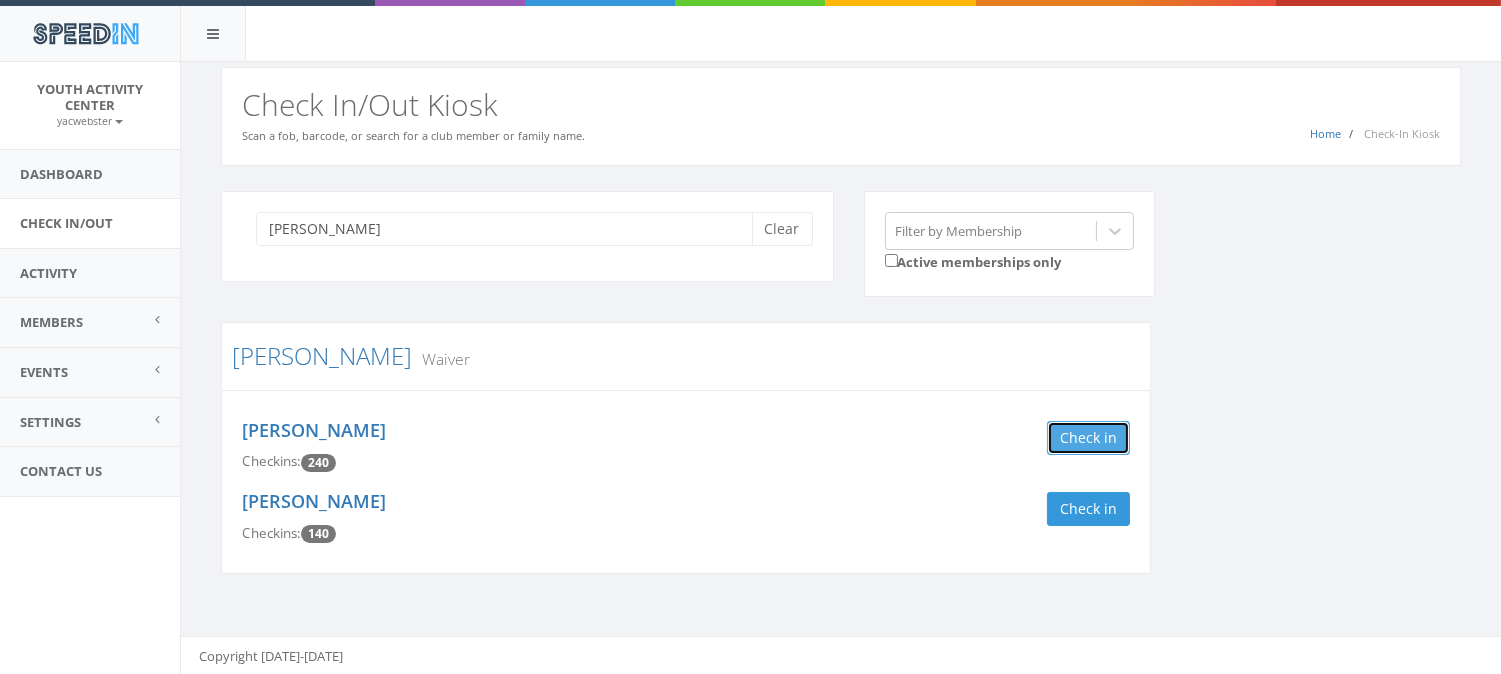click on "Check in" at bounding box center (1088, 438) 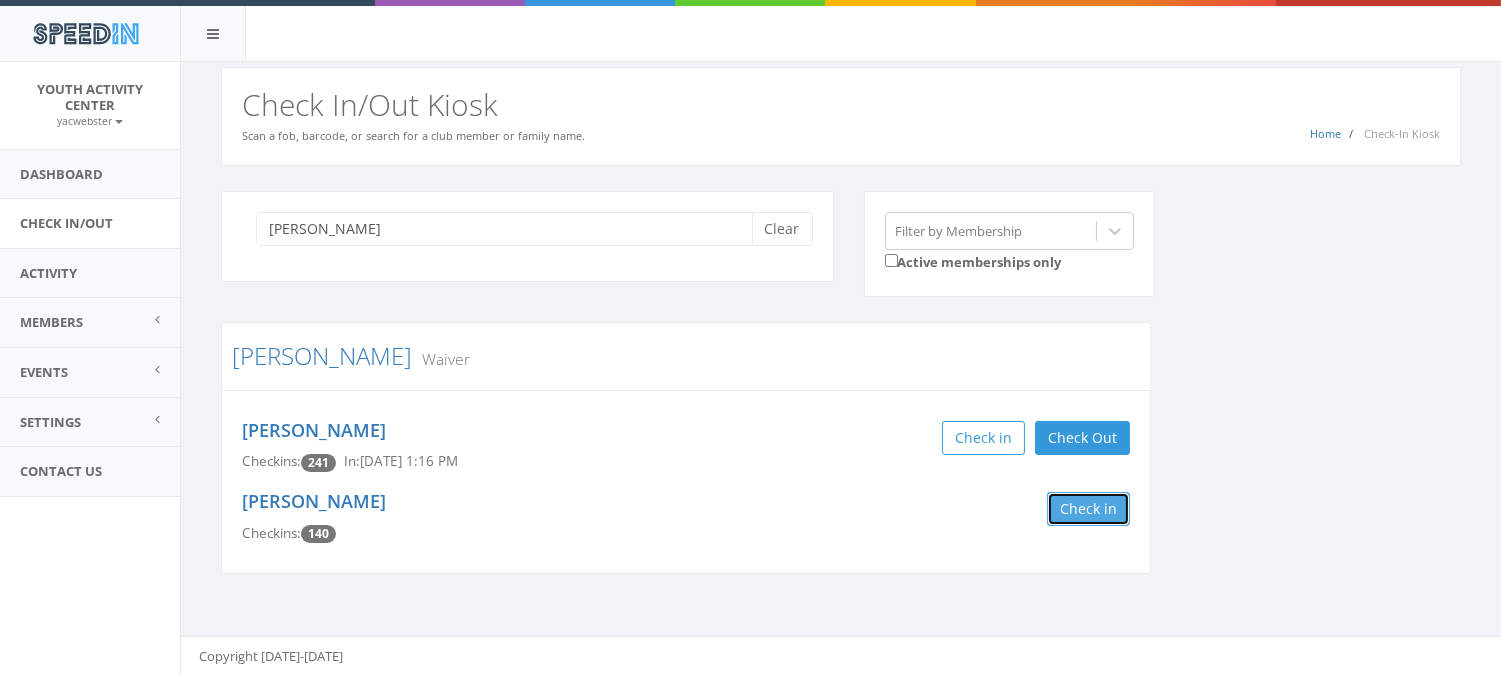 click on "Check in" at bounding box center [1088, 509] 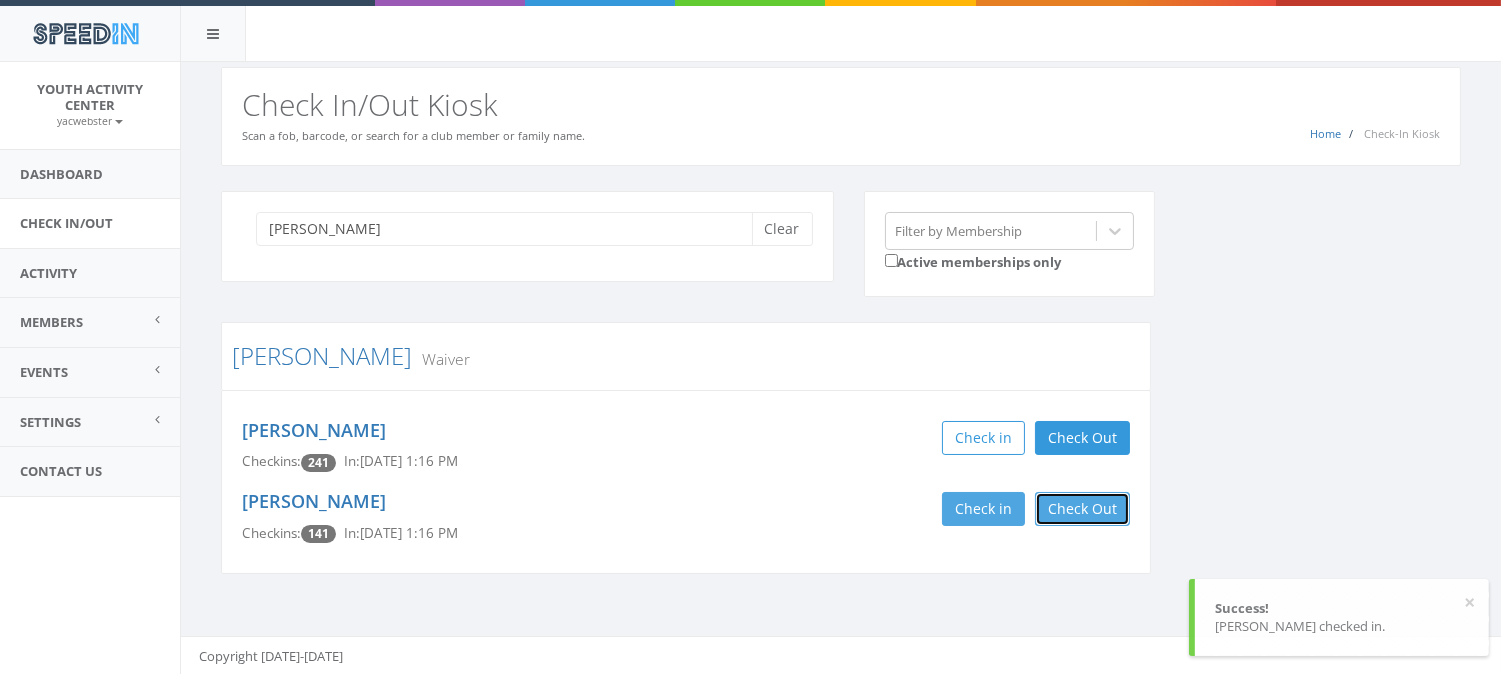 click on "Check Out" at bounding box center (1082, 509) 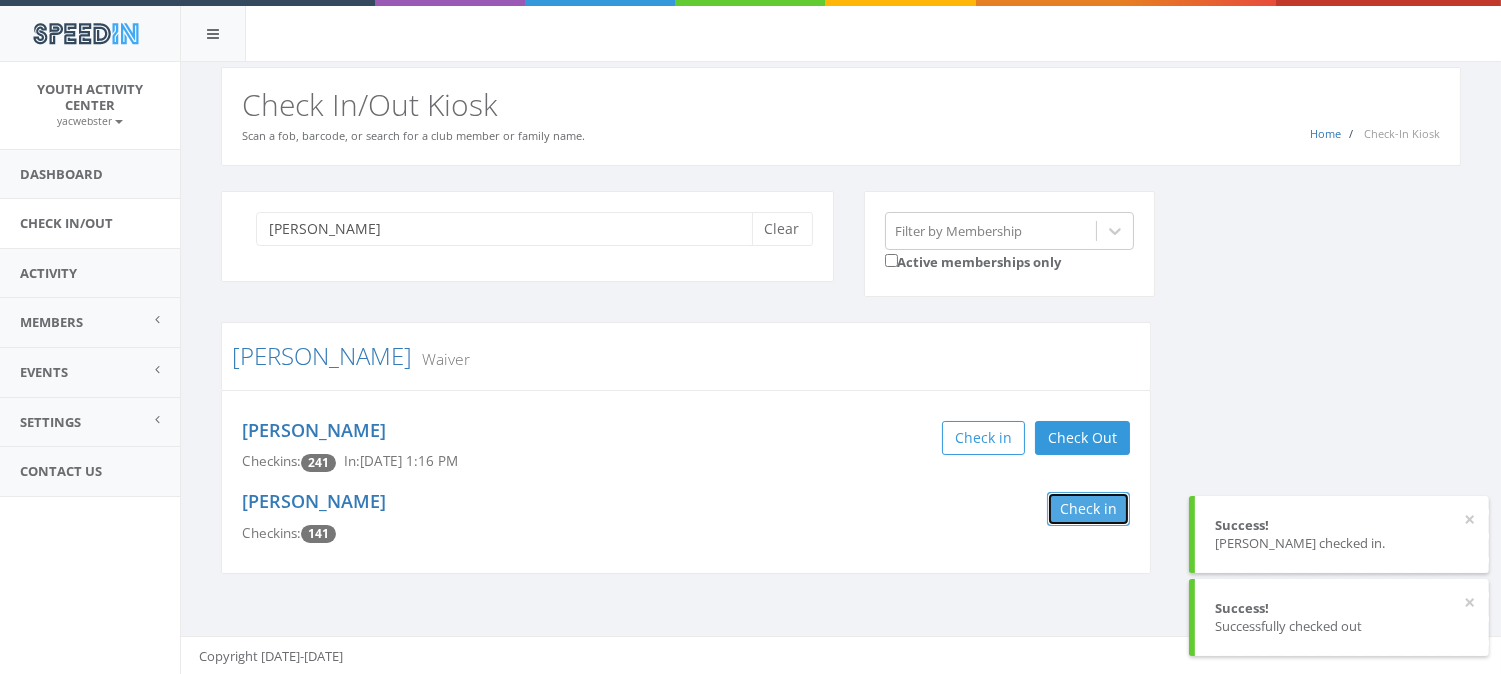 click on "Check in" at bounding box center [1088, 509] 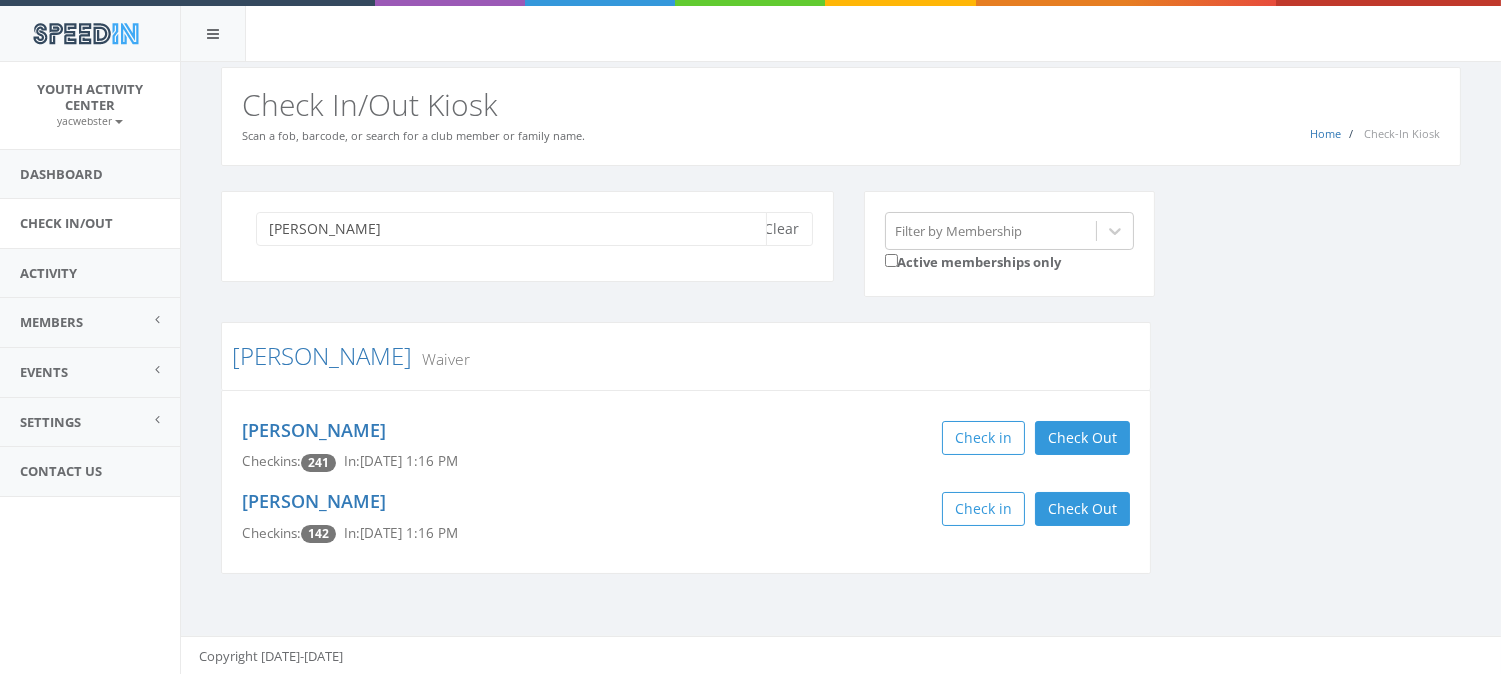 click on "[PERSON_NAME]" at bounding box center [511, 229] 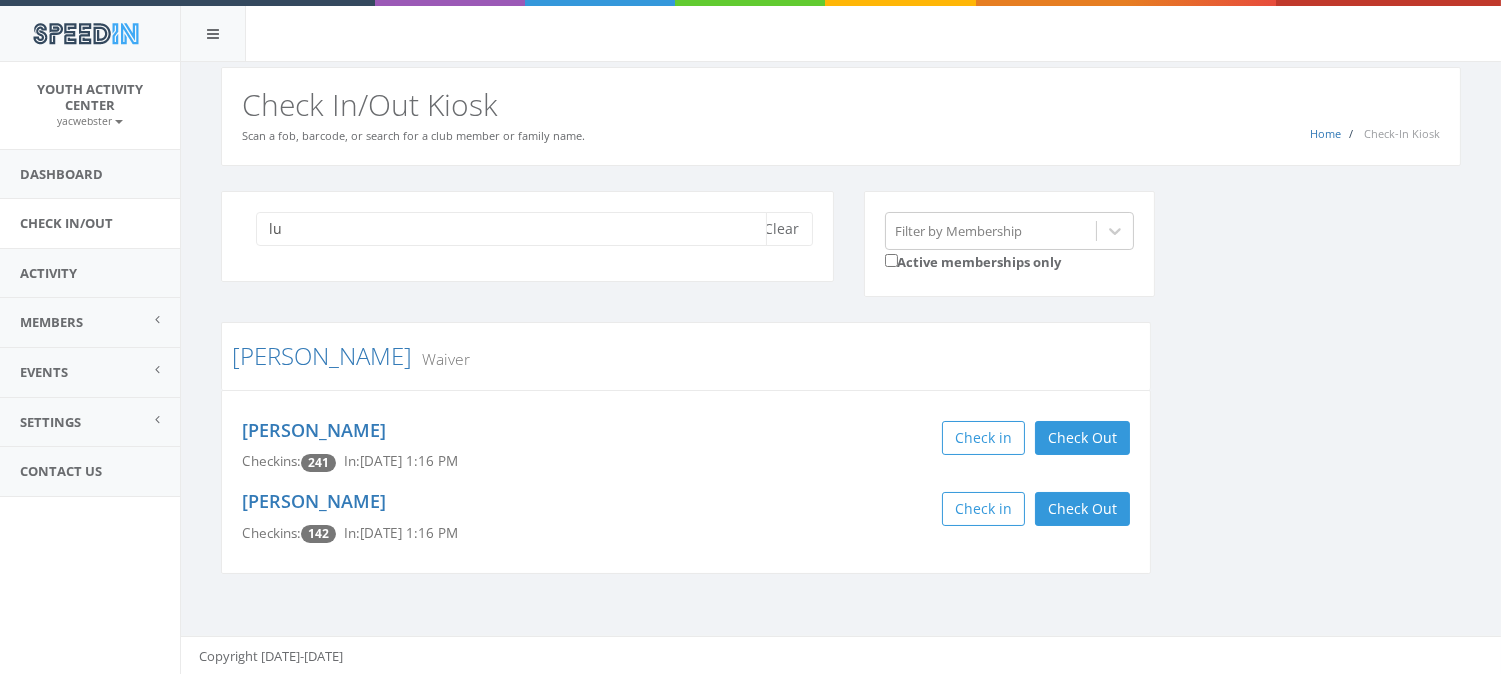 type on "l" 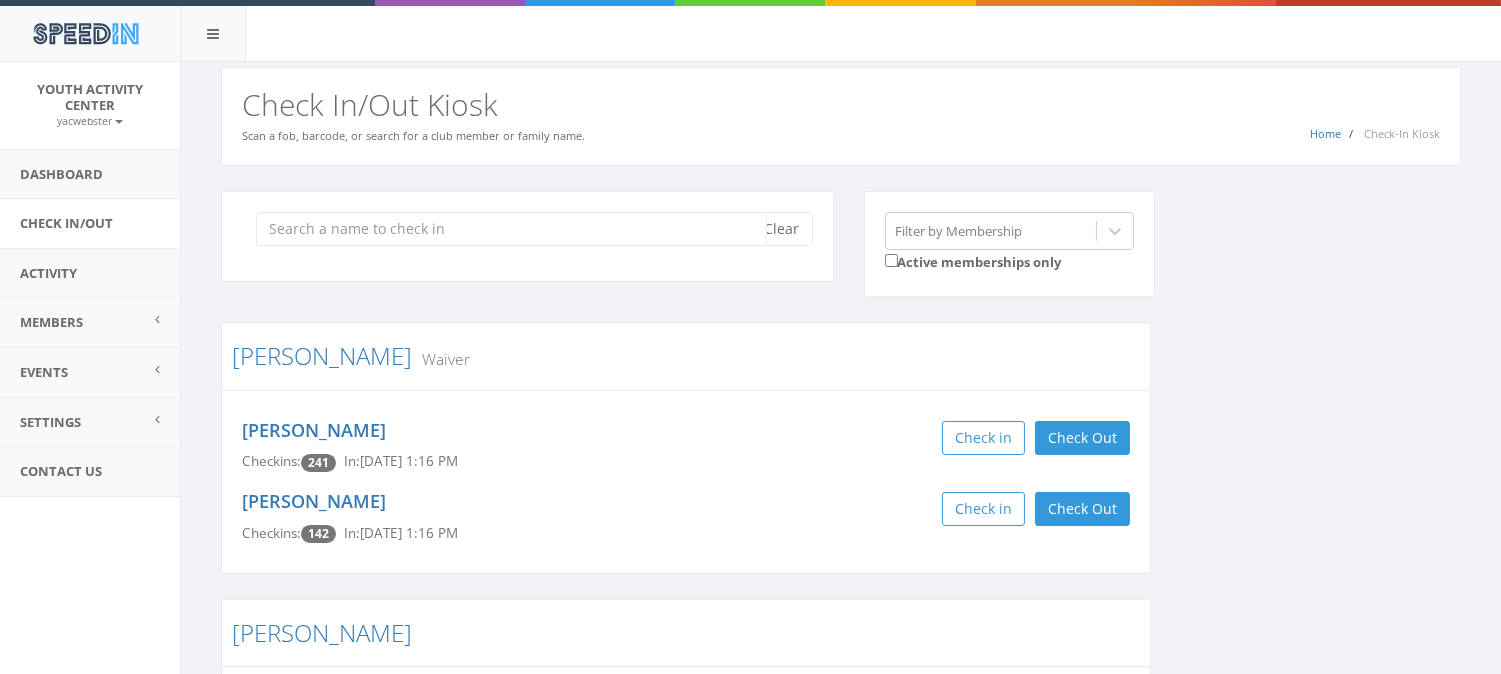 click at bounding box center (511, 229) 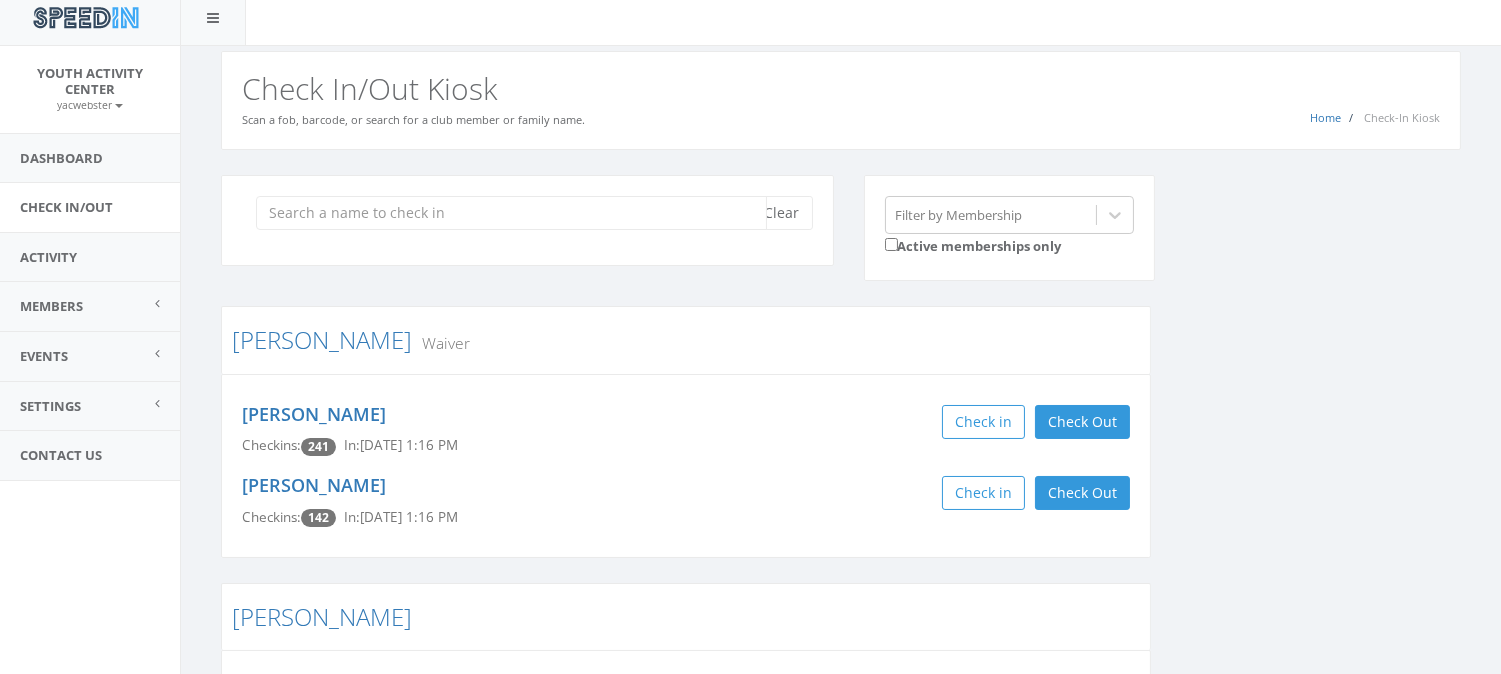 scroll, scrollTop: 0, scrollLeft: 0, axis: both 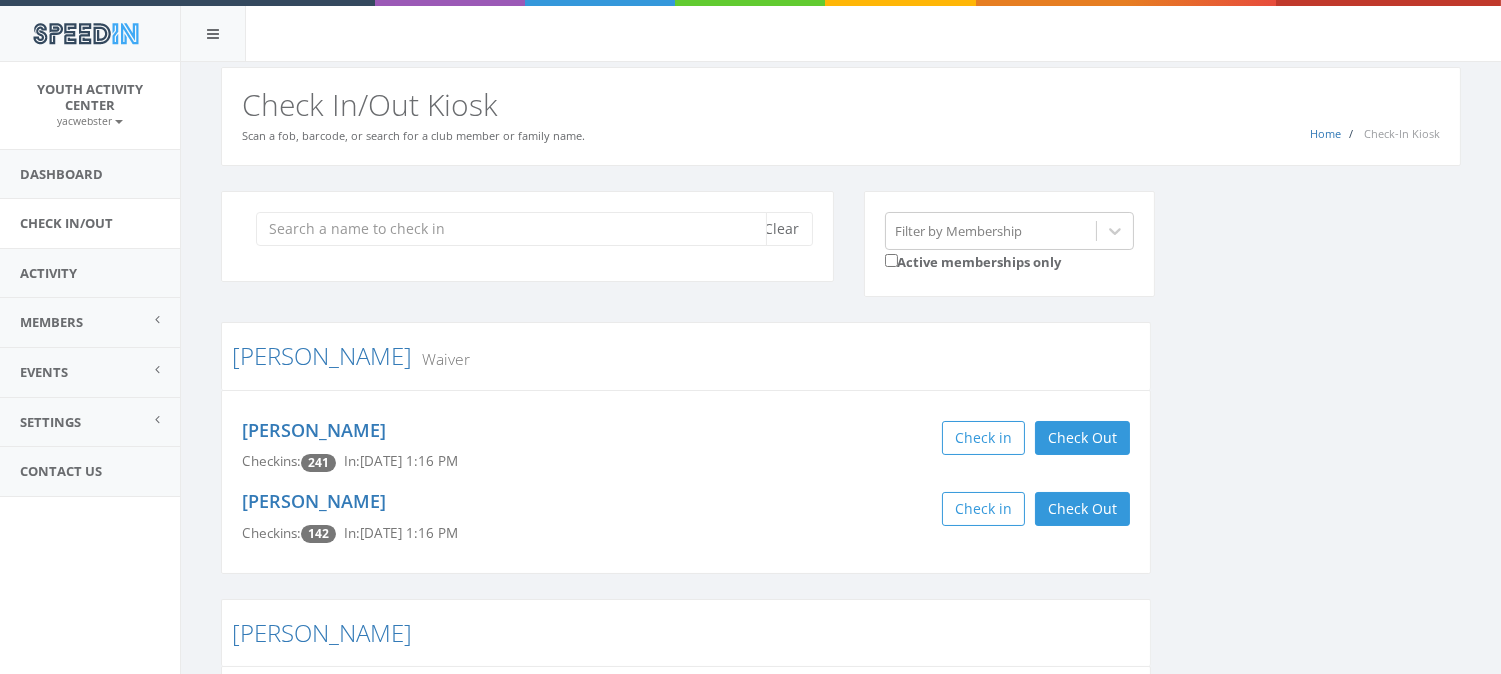 click at bounding box center (511, 229) 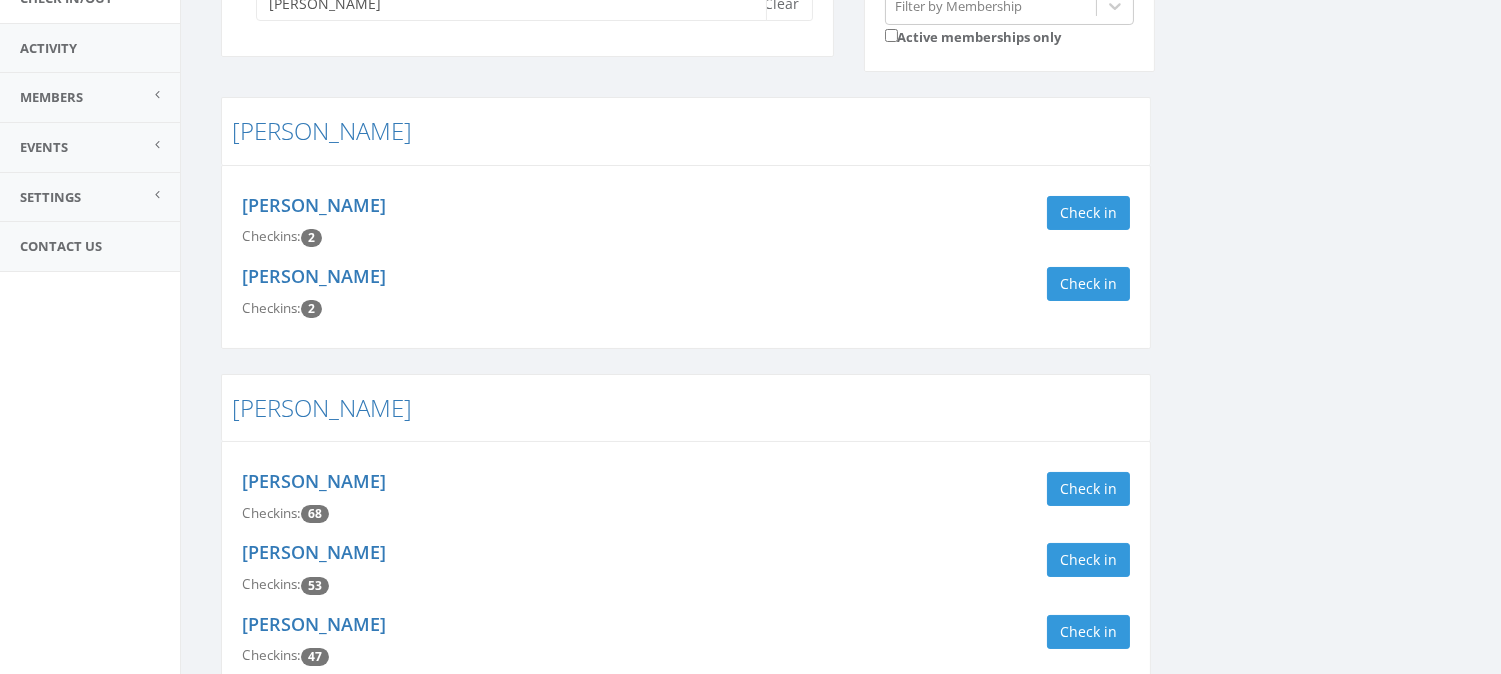 scroll, scrollTop: 288, scrollLeft: 0, axis: vertical 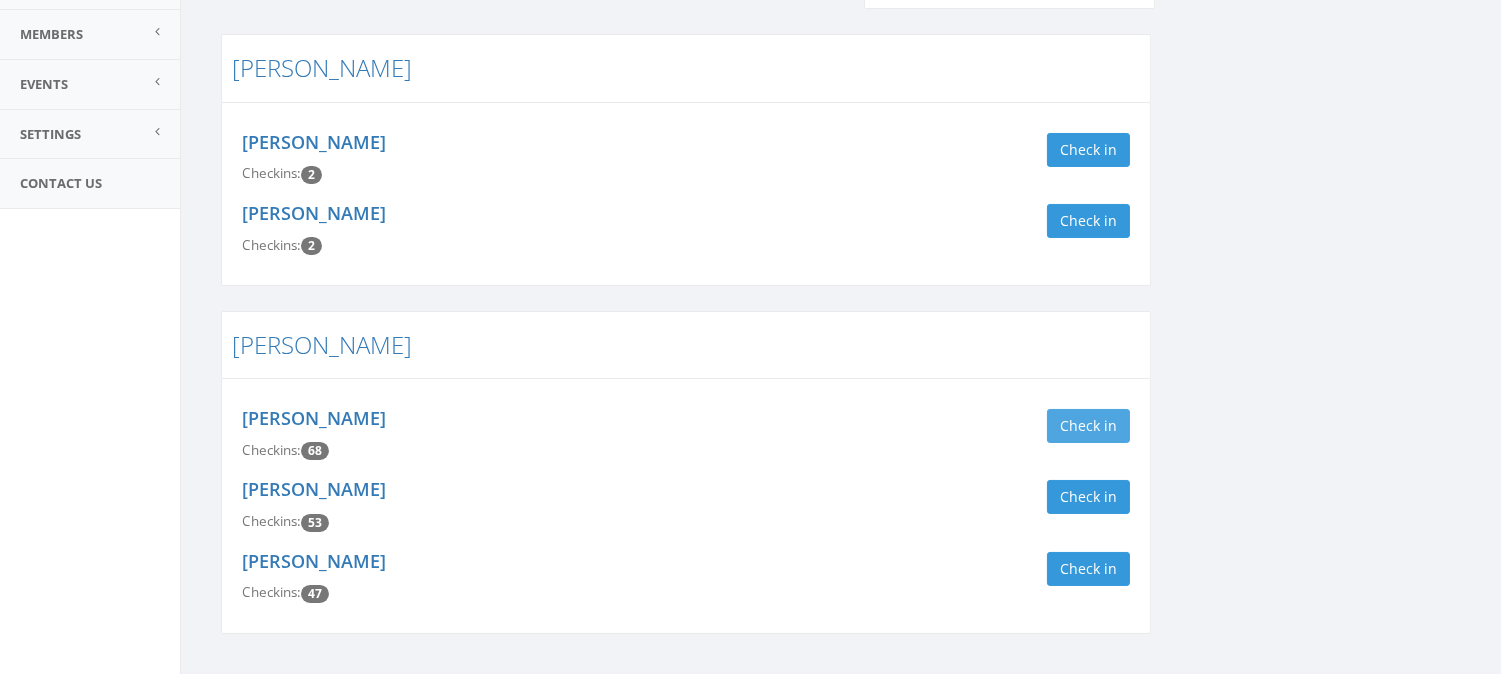 type on "[PERSON_NAME]" 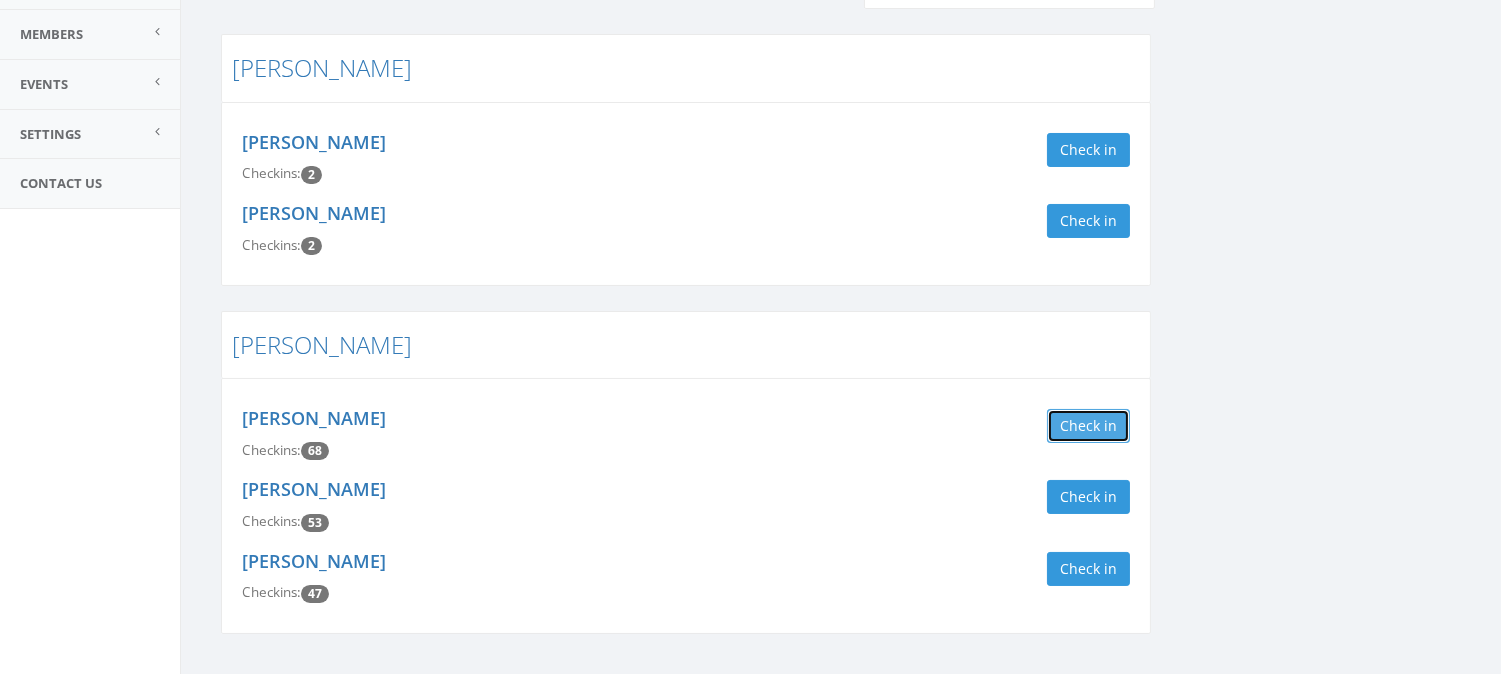 click on "Check in" at bounding box center (1088, 426) 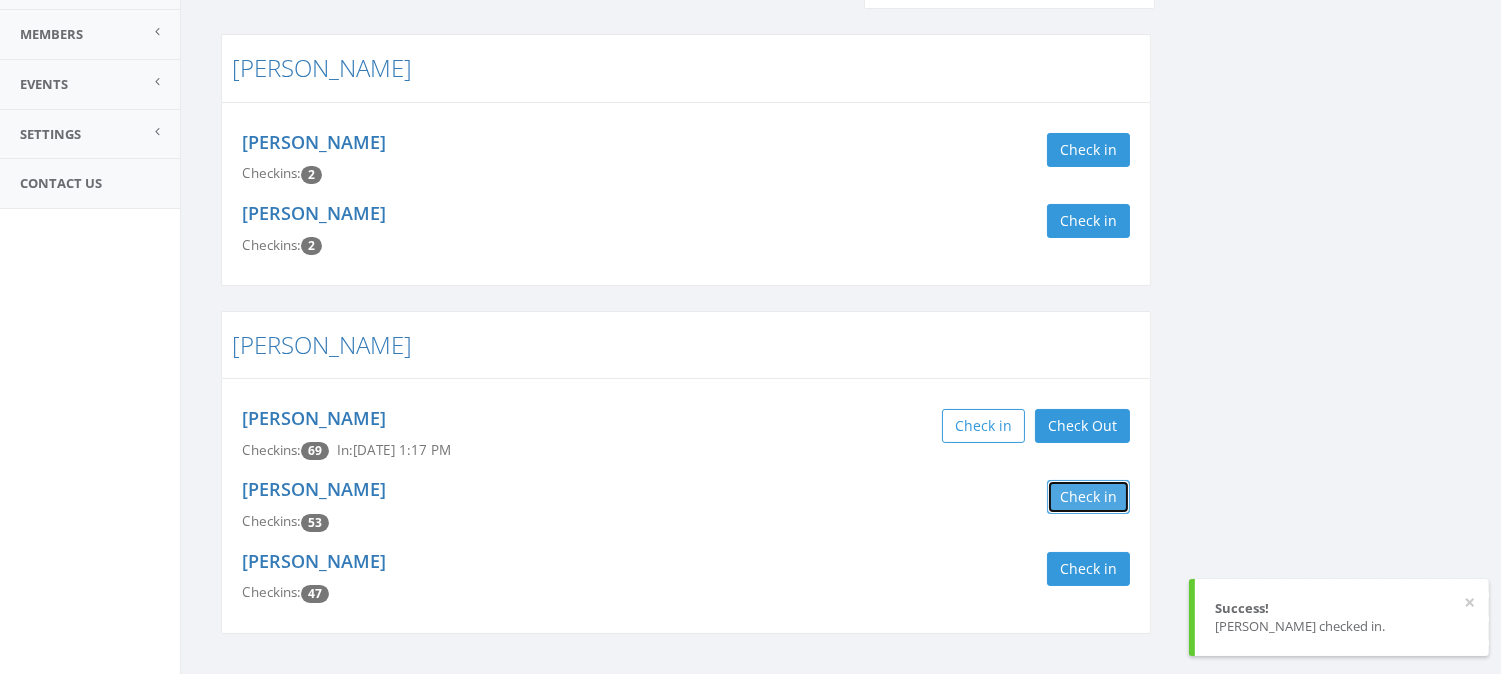 click on "Check in" at bounding box center (1088, 497) 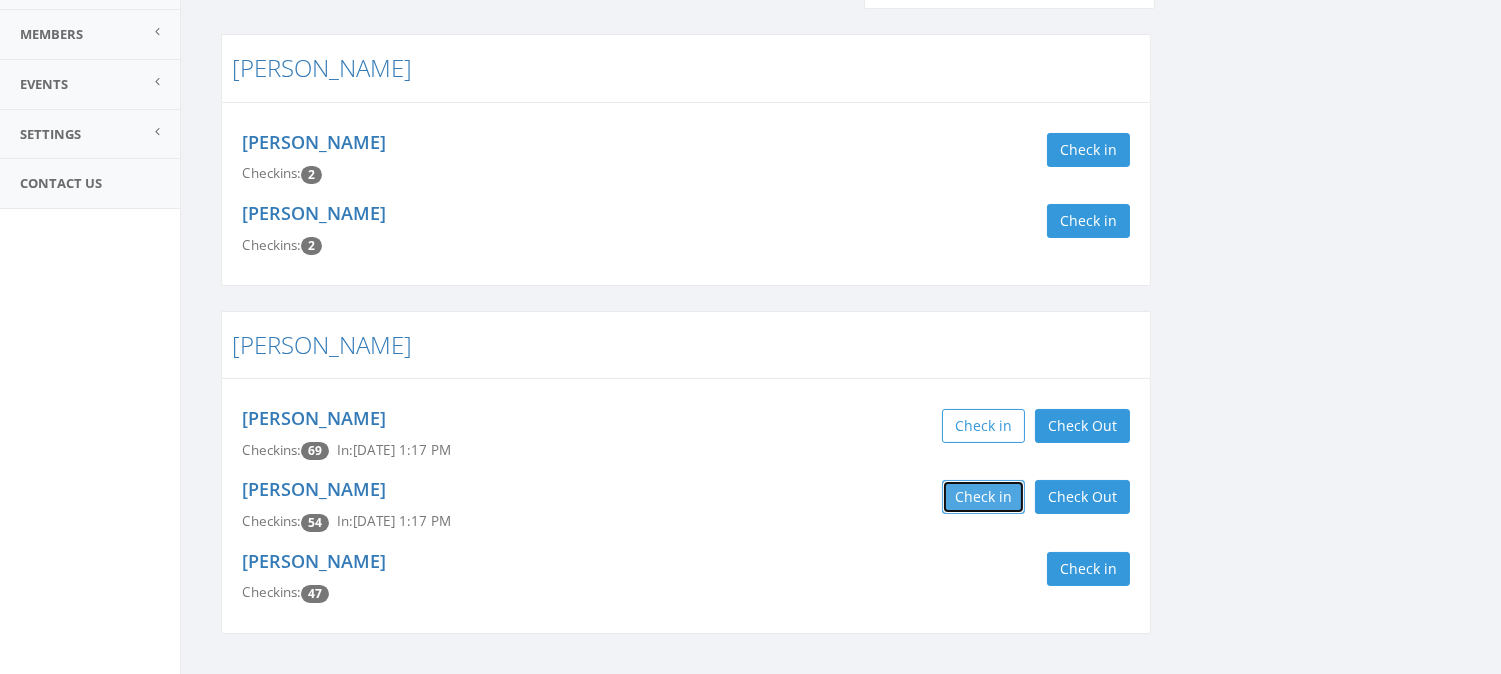 type 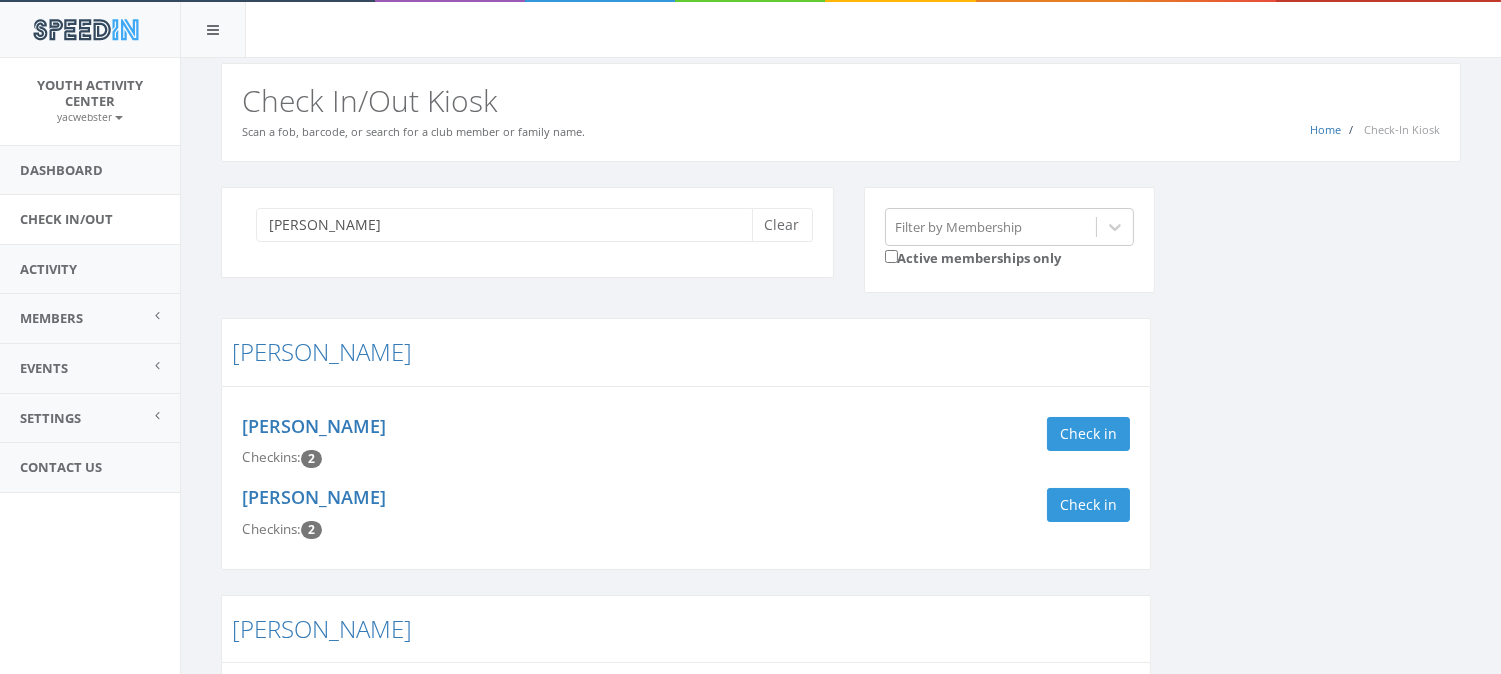 scroll, scrollTop: 0, scrollLeft: 0, axis: both 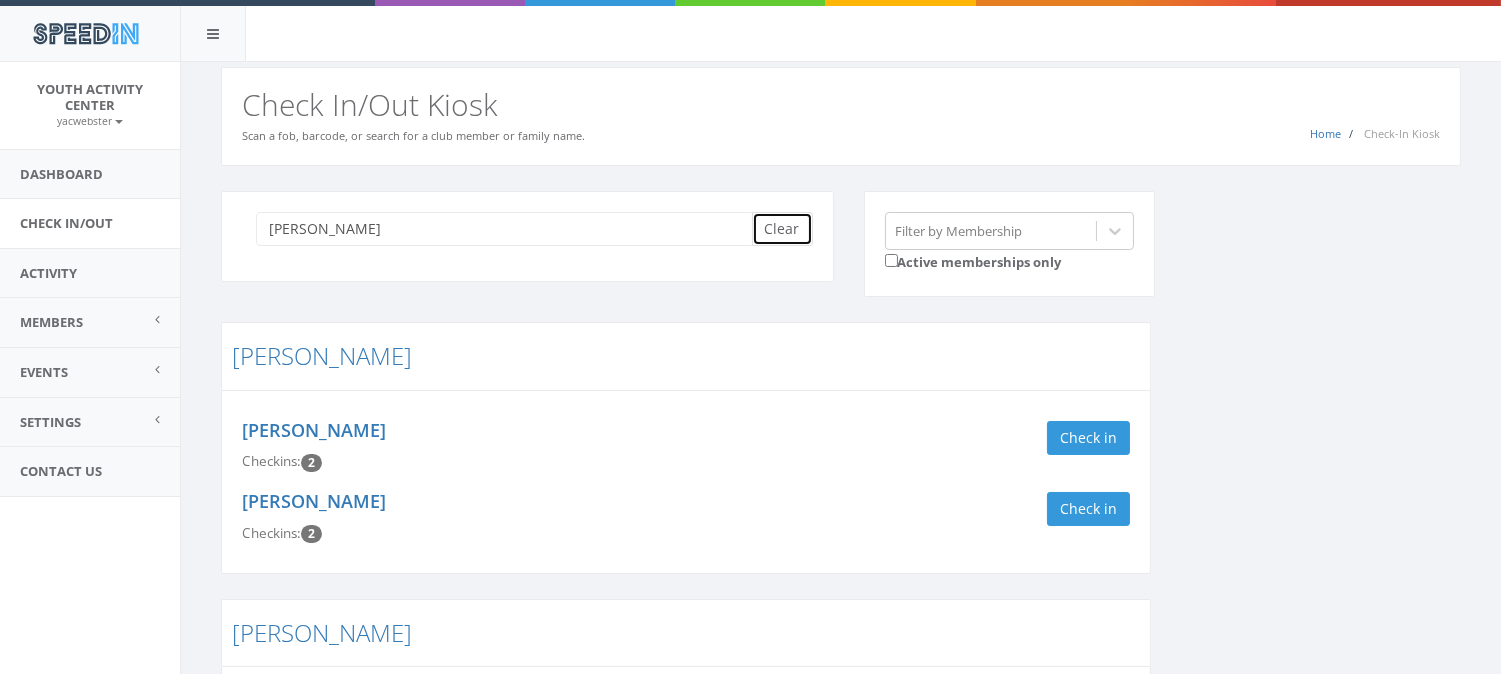 click on "Clear" at bounding box center (782, 229) 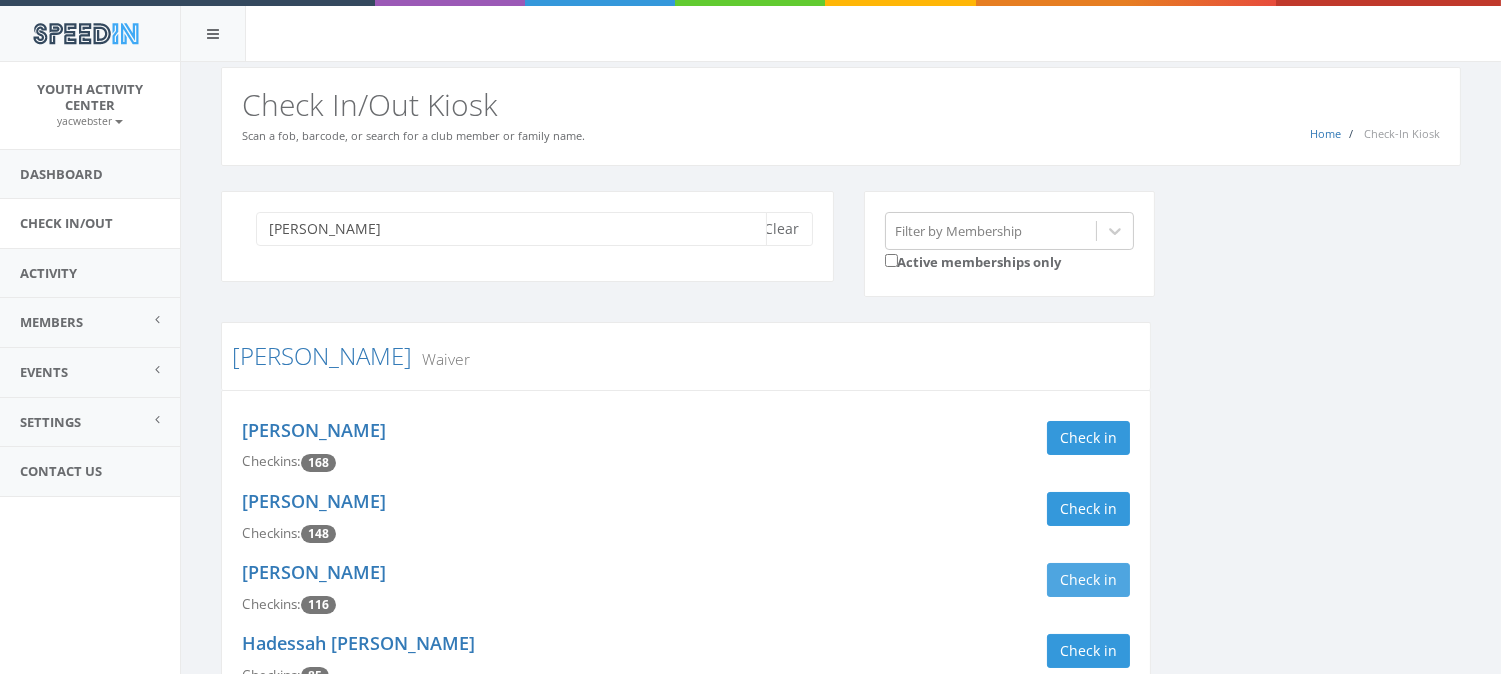 type on "[PERSON_NAME]" 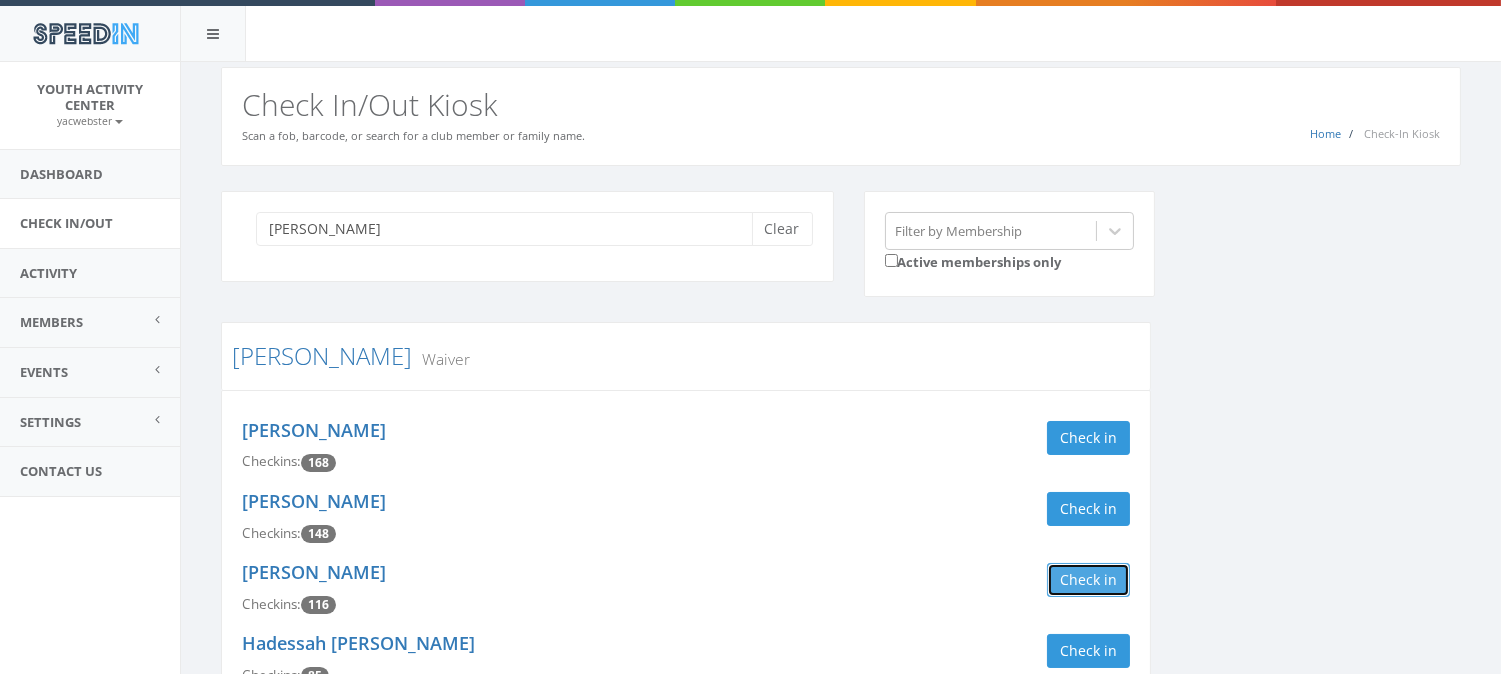 click on "Check in" at bounding box center [1088, 580] 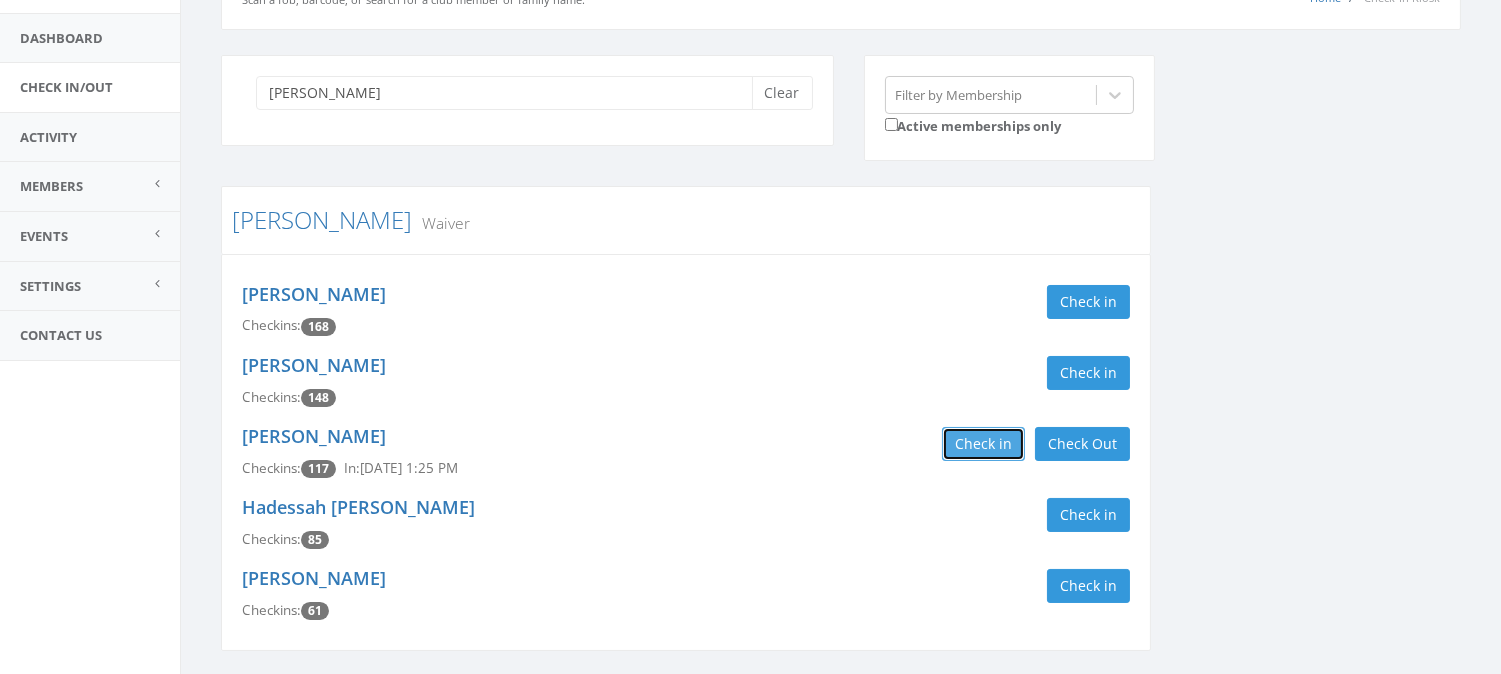 scroll, scrollTop: 154, scrollLeft: 0, axis: vertical 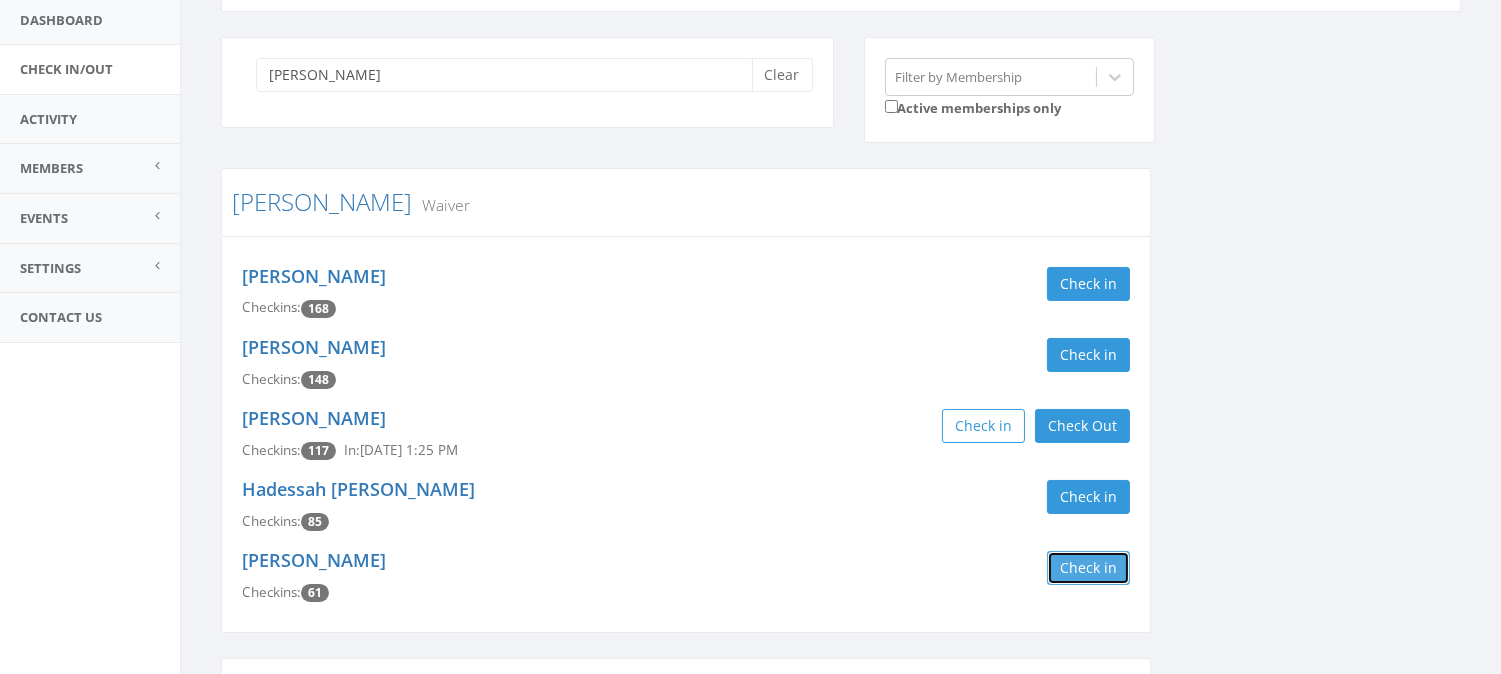 click on "Check in" at bounding box center [1088, 568] 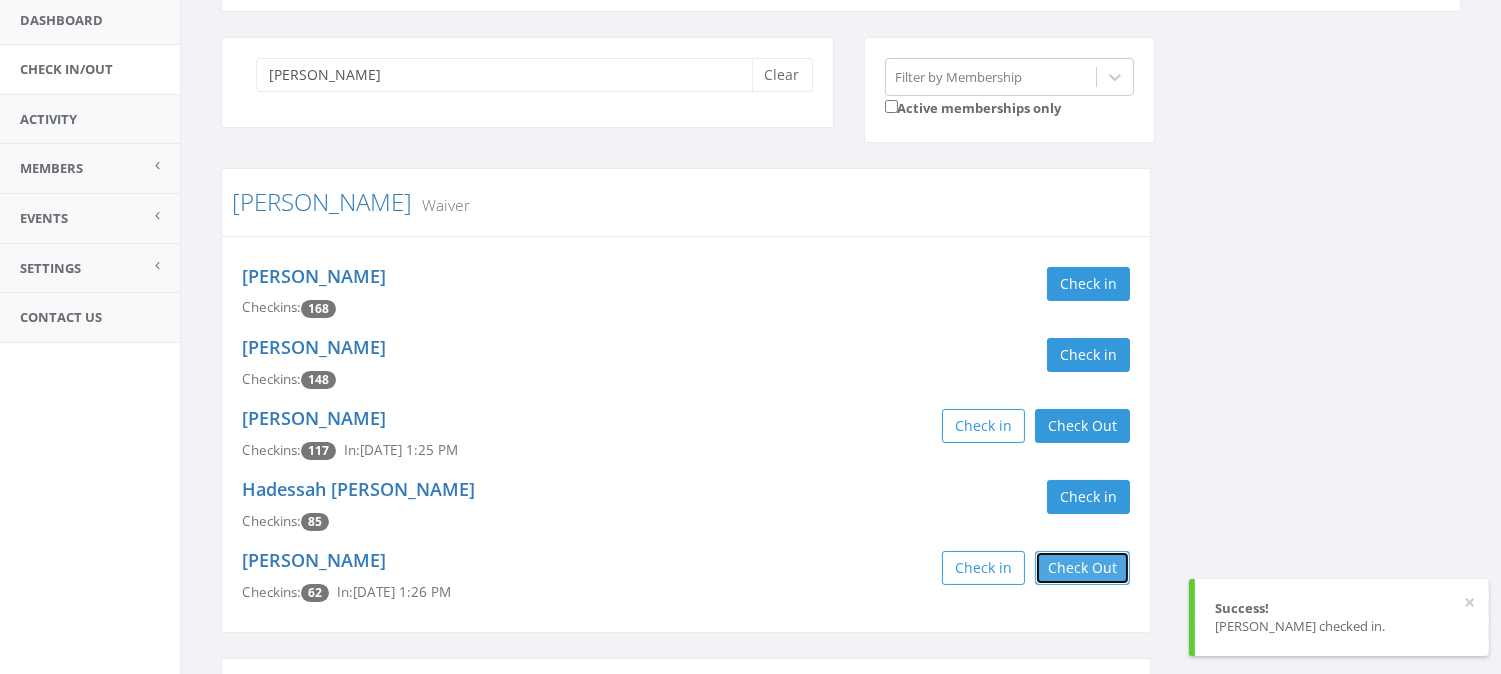 drag, startPoint x: 1061, startPoint y: 562, endPoint x: 680, endPoint y: 130, distance: 576.0078 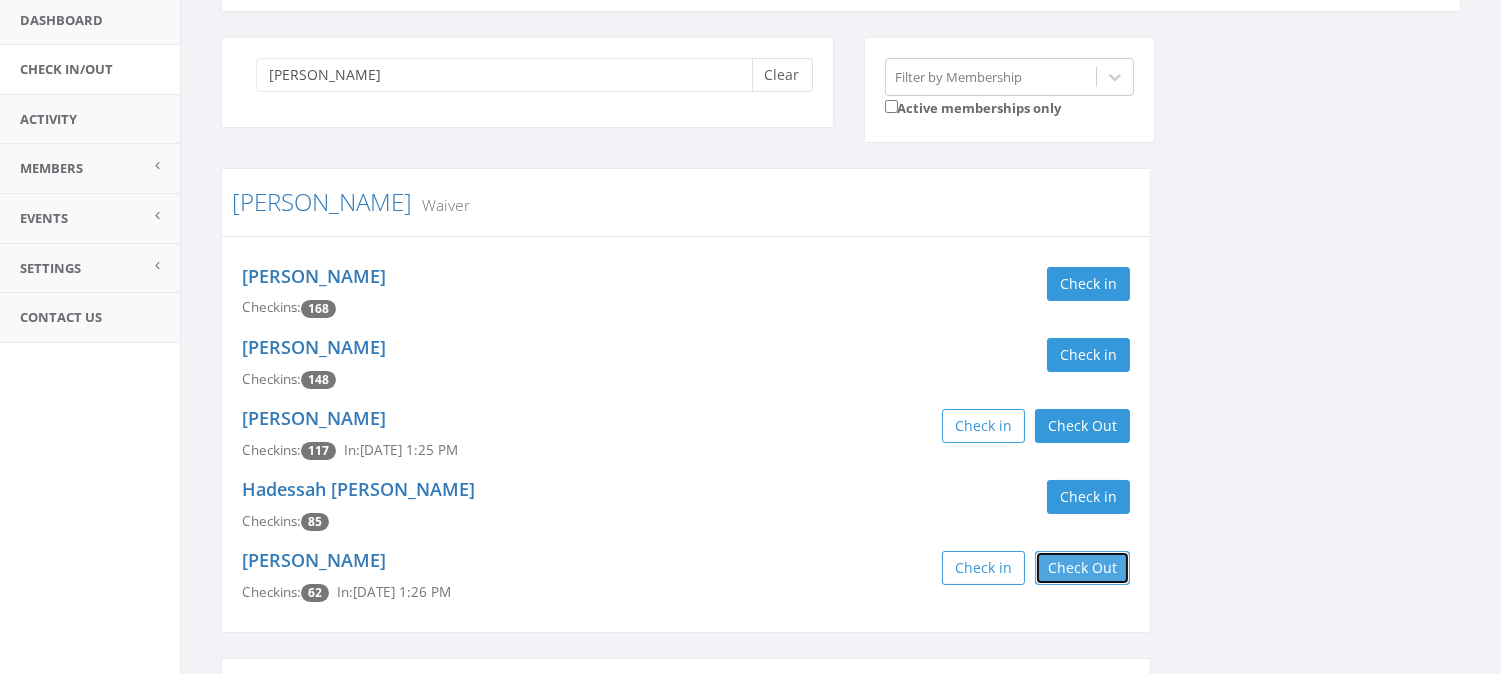 type 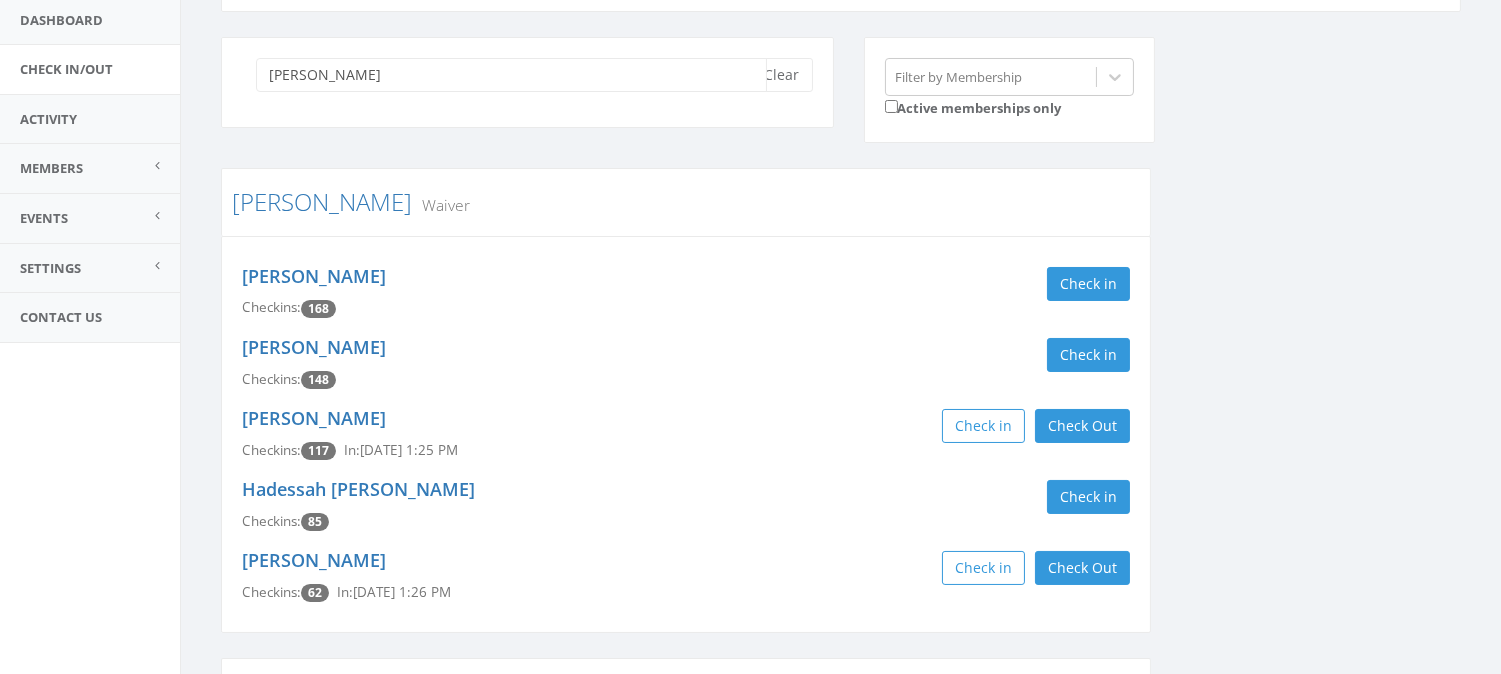 click on "[PERSON_NAME]" at bounding box center [511, 75] 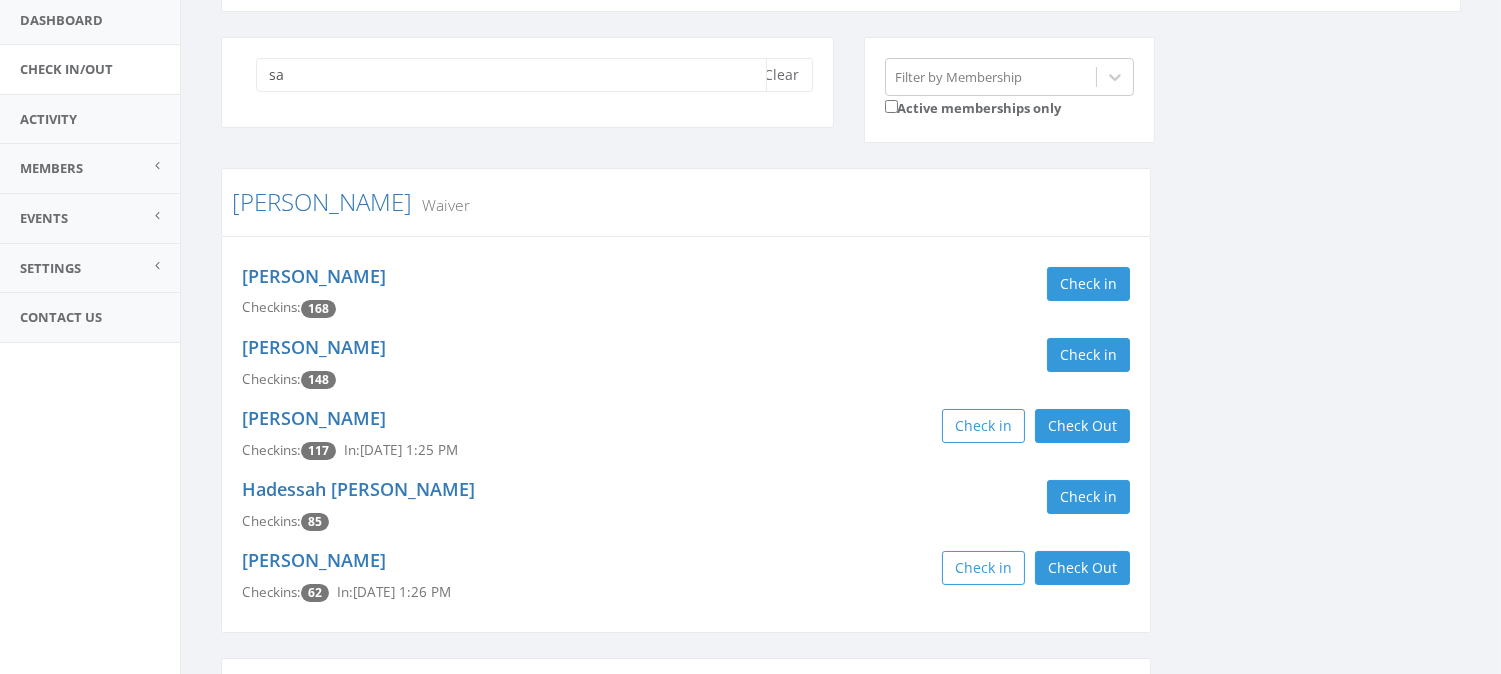 type on "s" 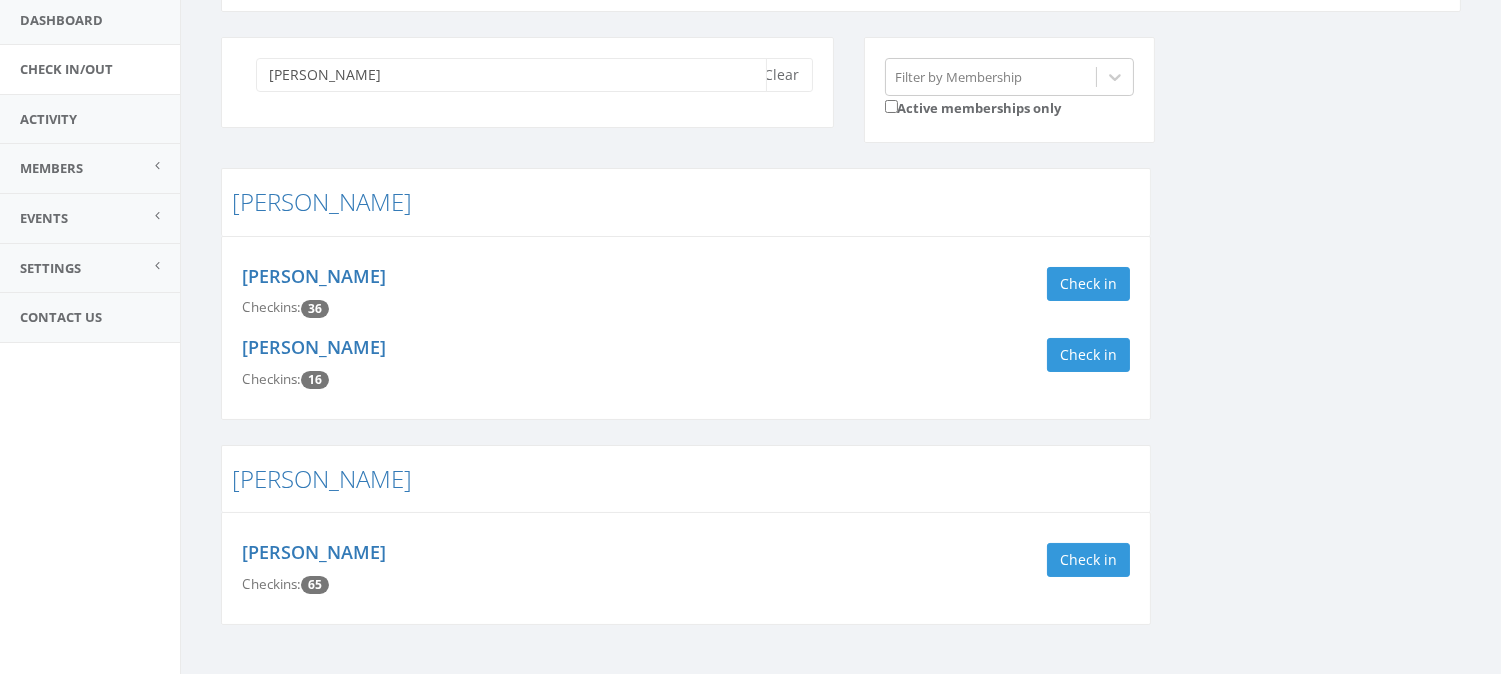 scroll, scrollTop: 1, scrollLeft: 0, axis: vertical 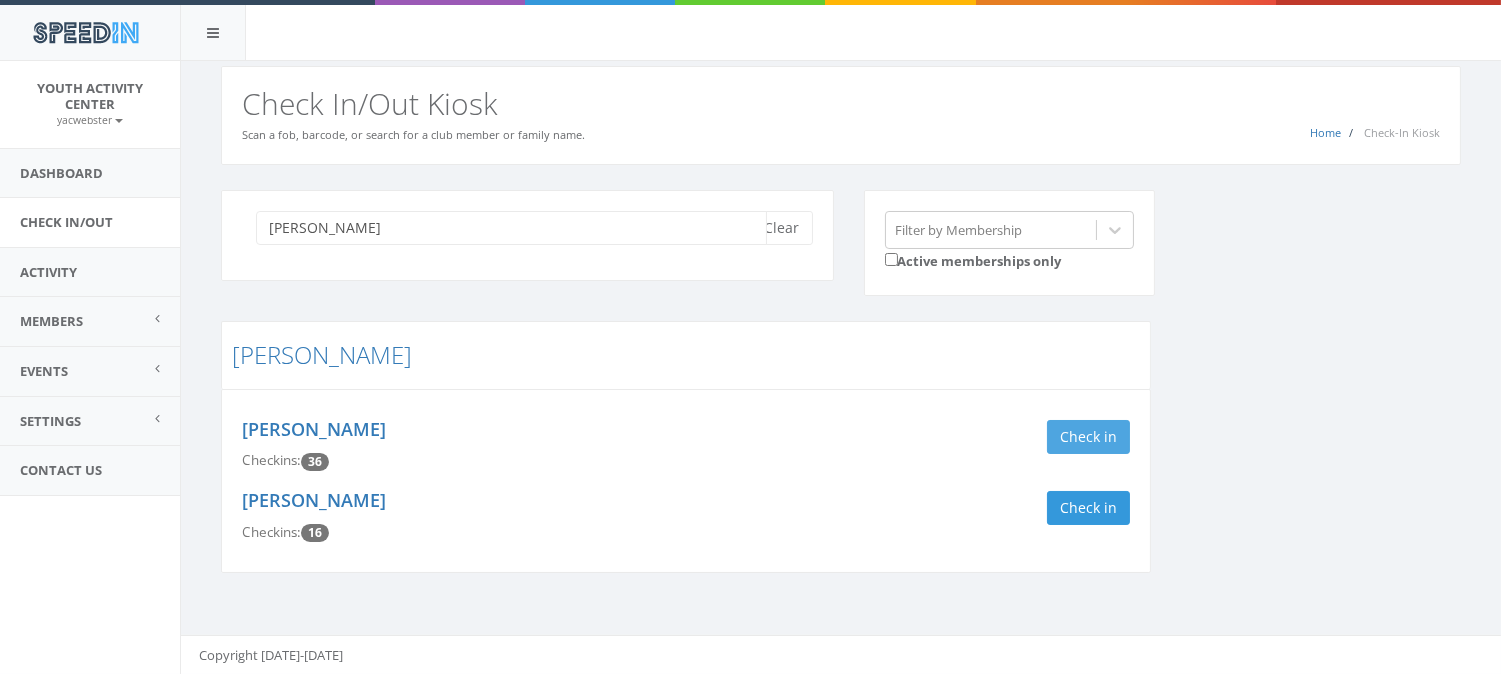 type on "[PERSON_NAME]" 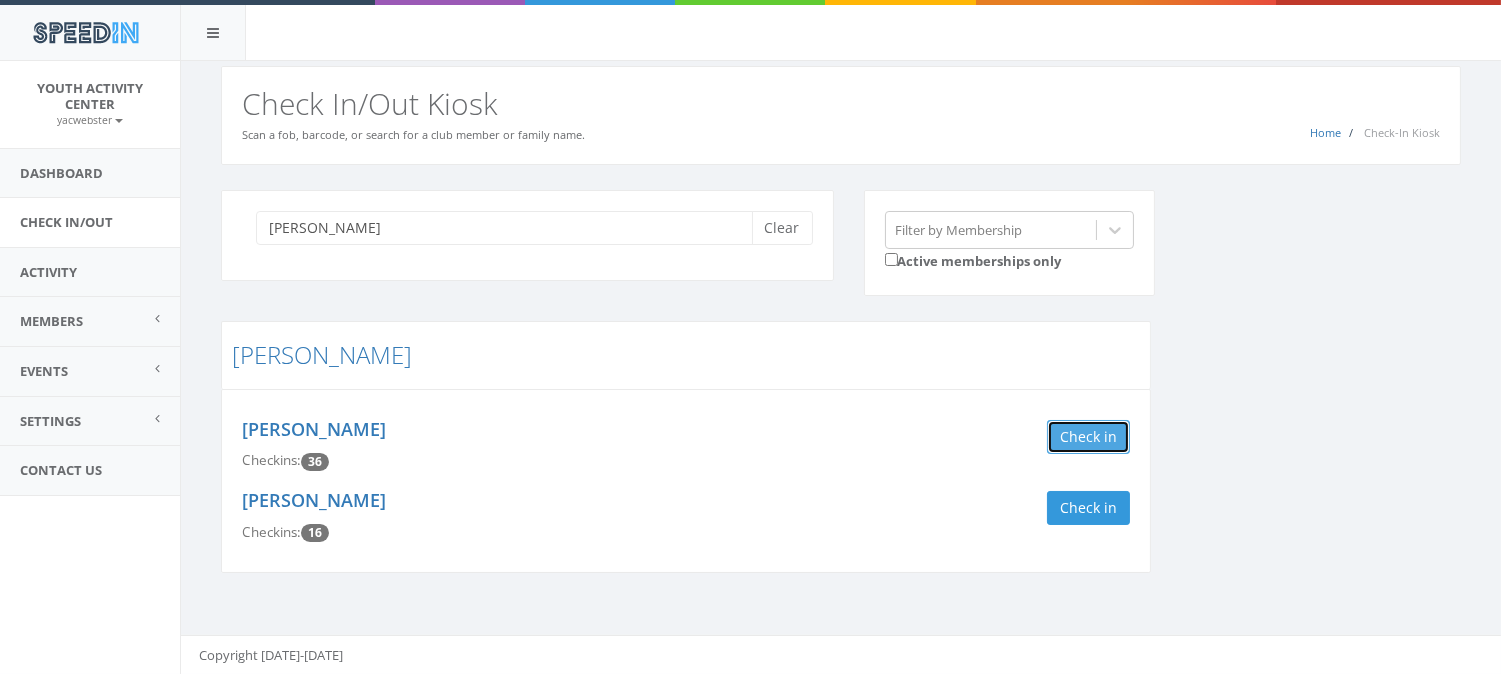 click on "Check in" at bounding box center (1088, 437) 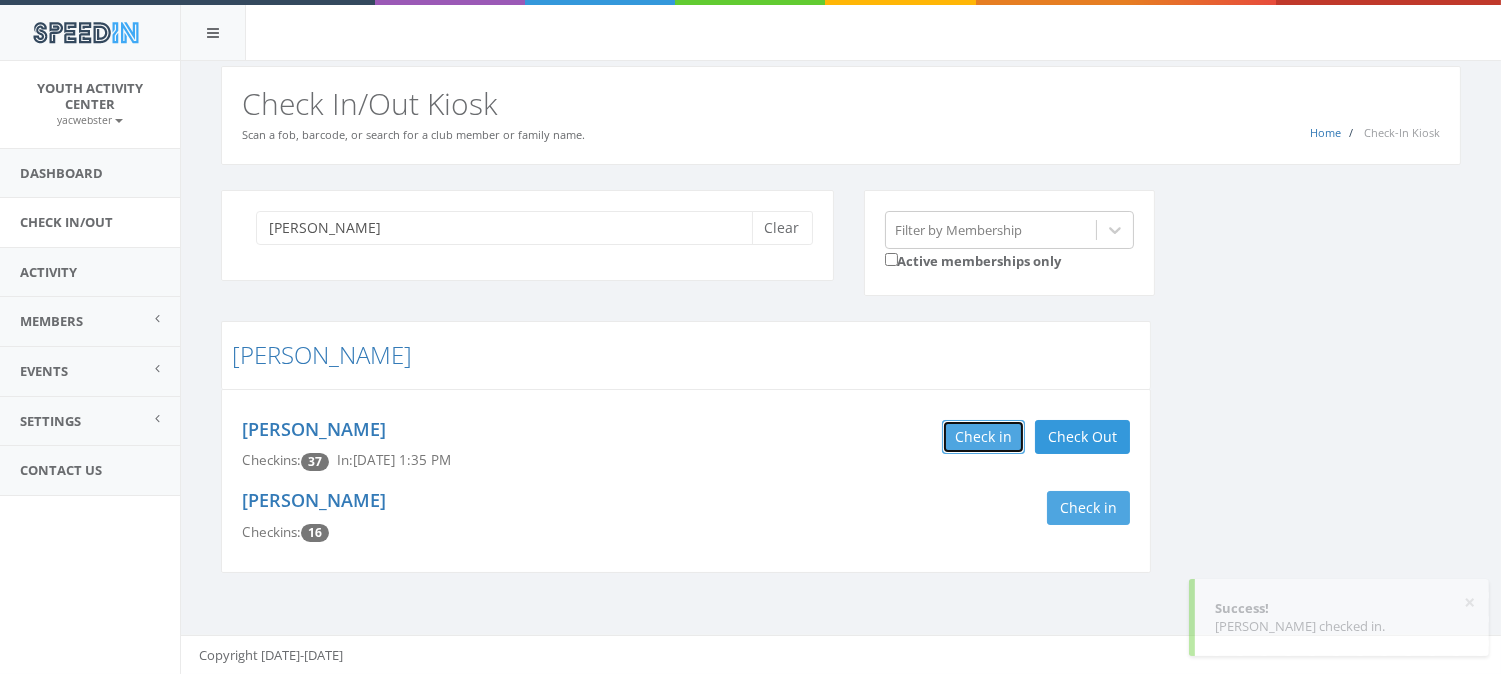 scroll, scrollTop: 0, scrollLeft: 0, axis: both 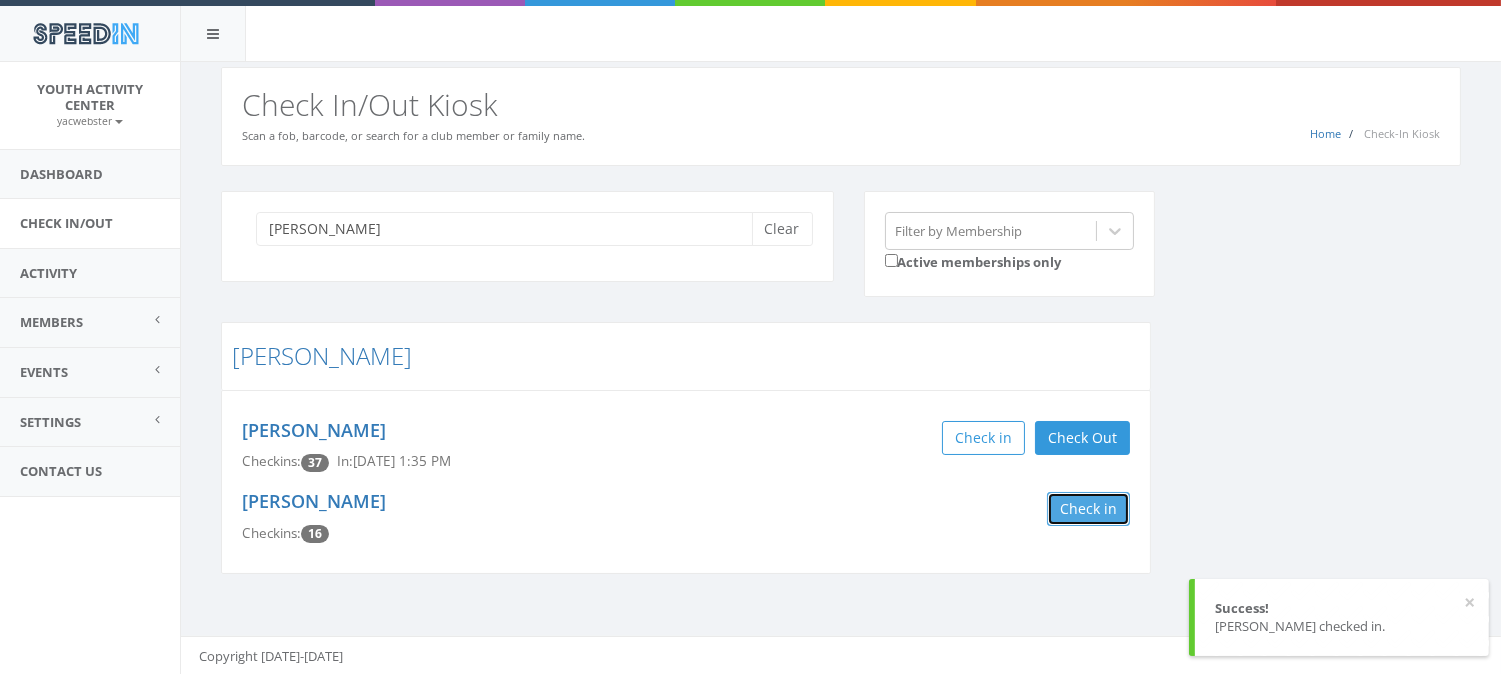 click on "Check in" at bounding box center [1088, 509] 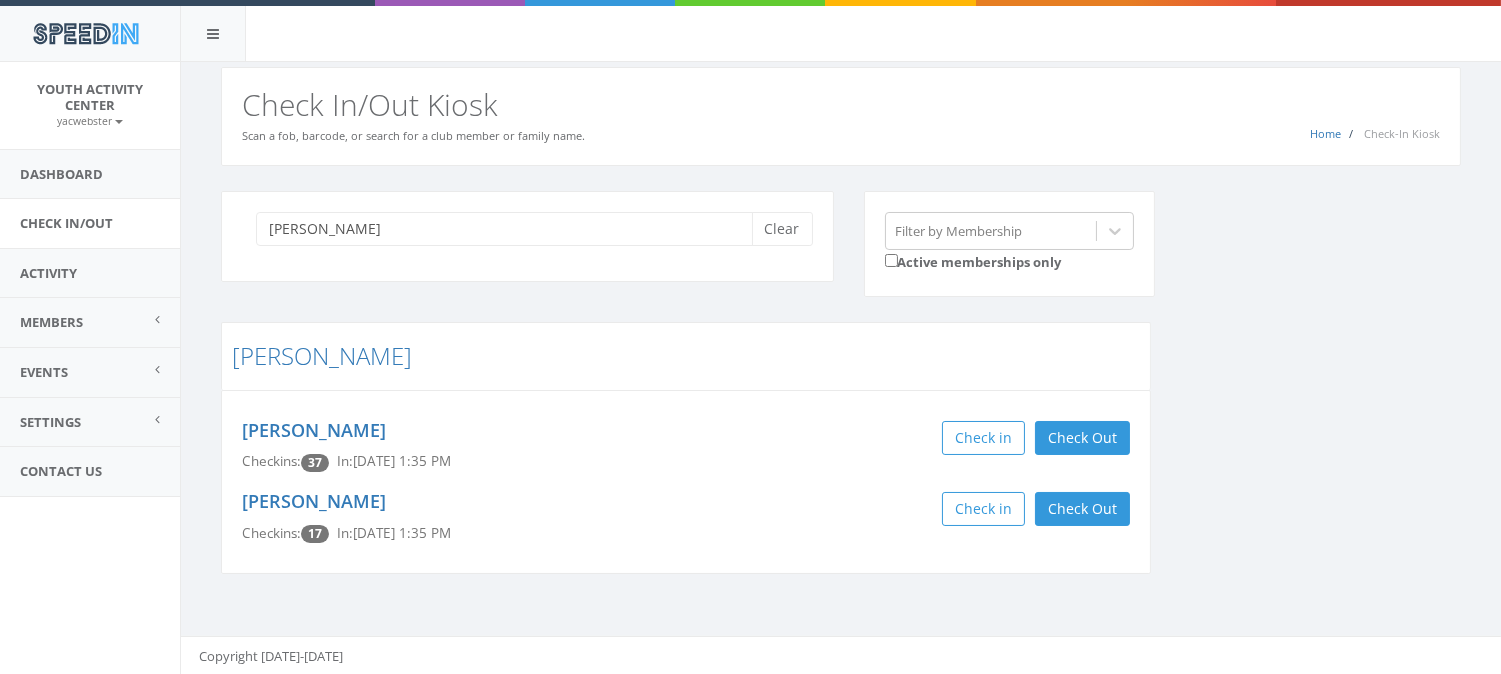 click on "[PERSON_NAME] Checkins:  37 In:  [DATE] 1:35 PM Check in Check Out Check Out [PERSON_NAME] Checkins:  17 In:  [DATE] 1:35 PM Check in Check Out Check Out" at bounding box center [686, 482] 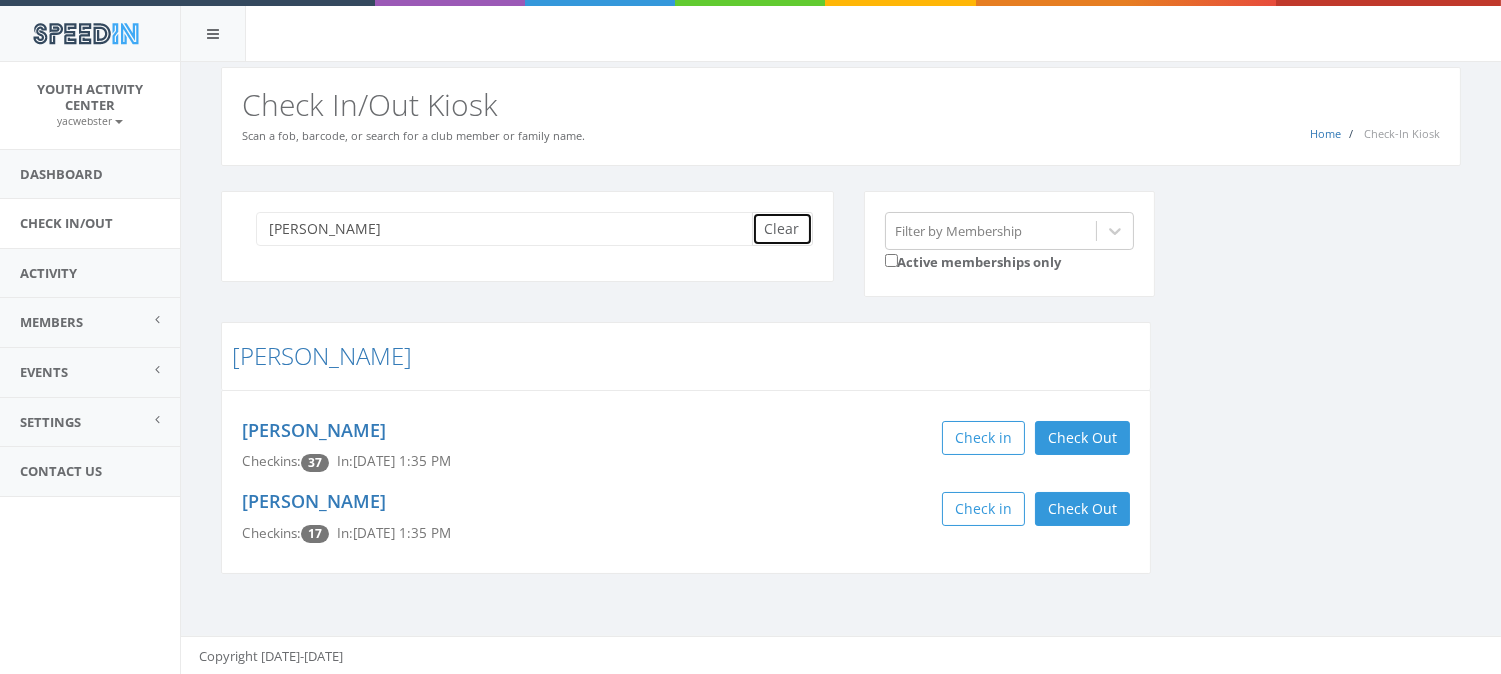 click on "Clear" at bounding box center (782, 229) 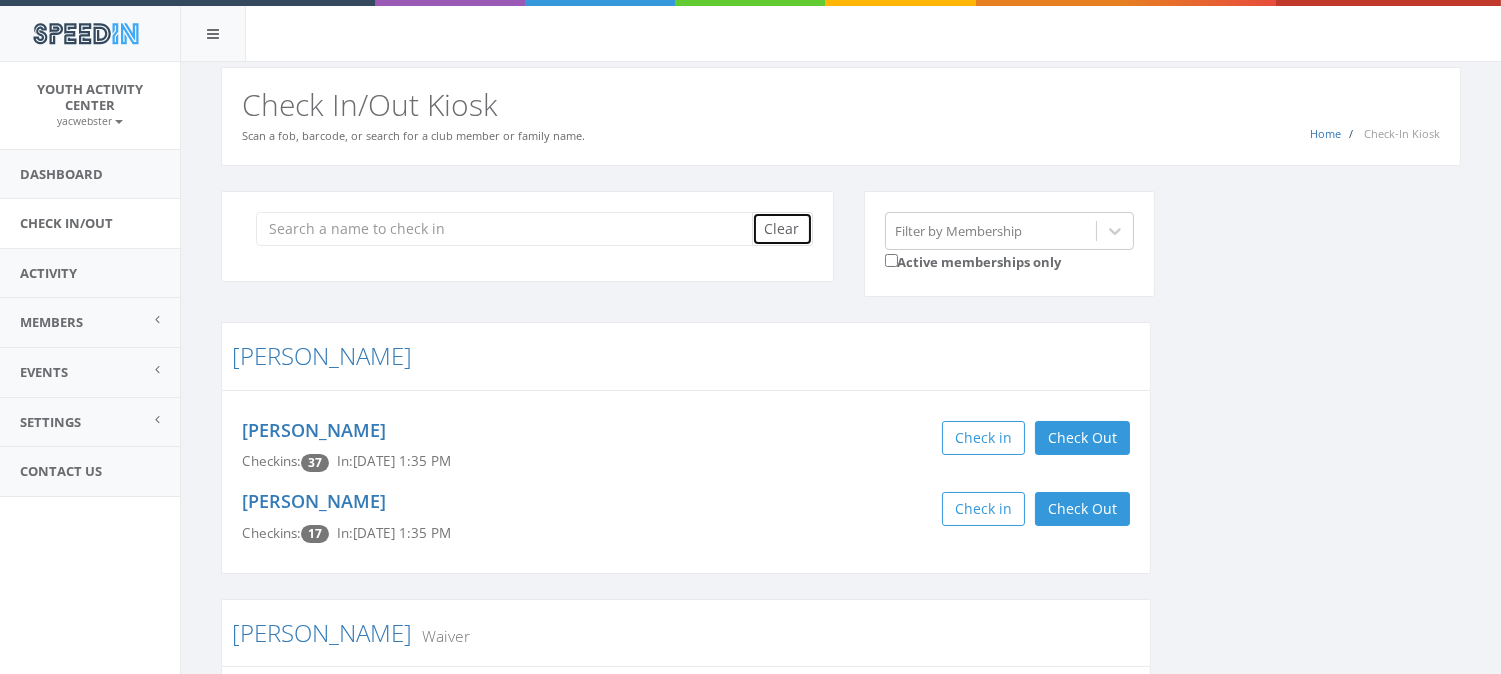click on "Clear" at bounding box center (782, 229) 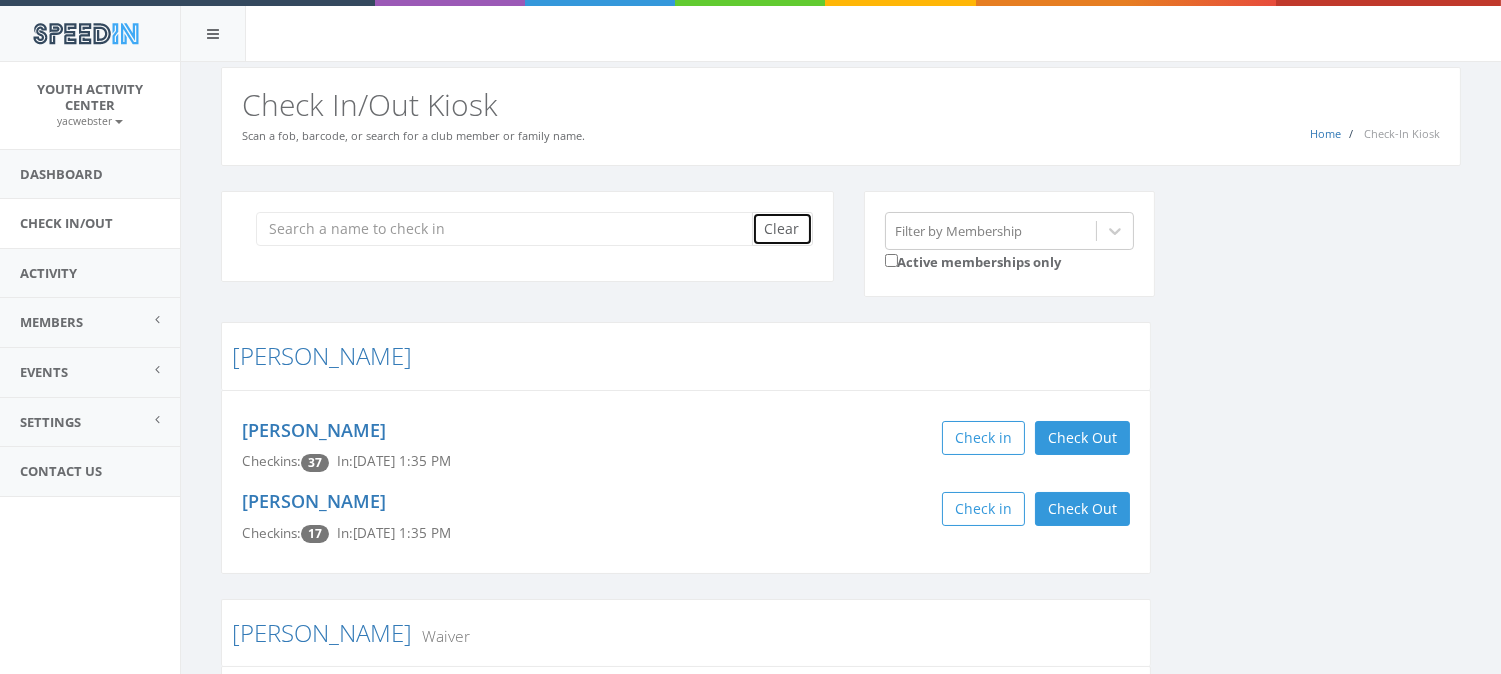 click on "Clear" at bounding box center (782, 229) 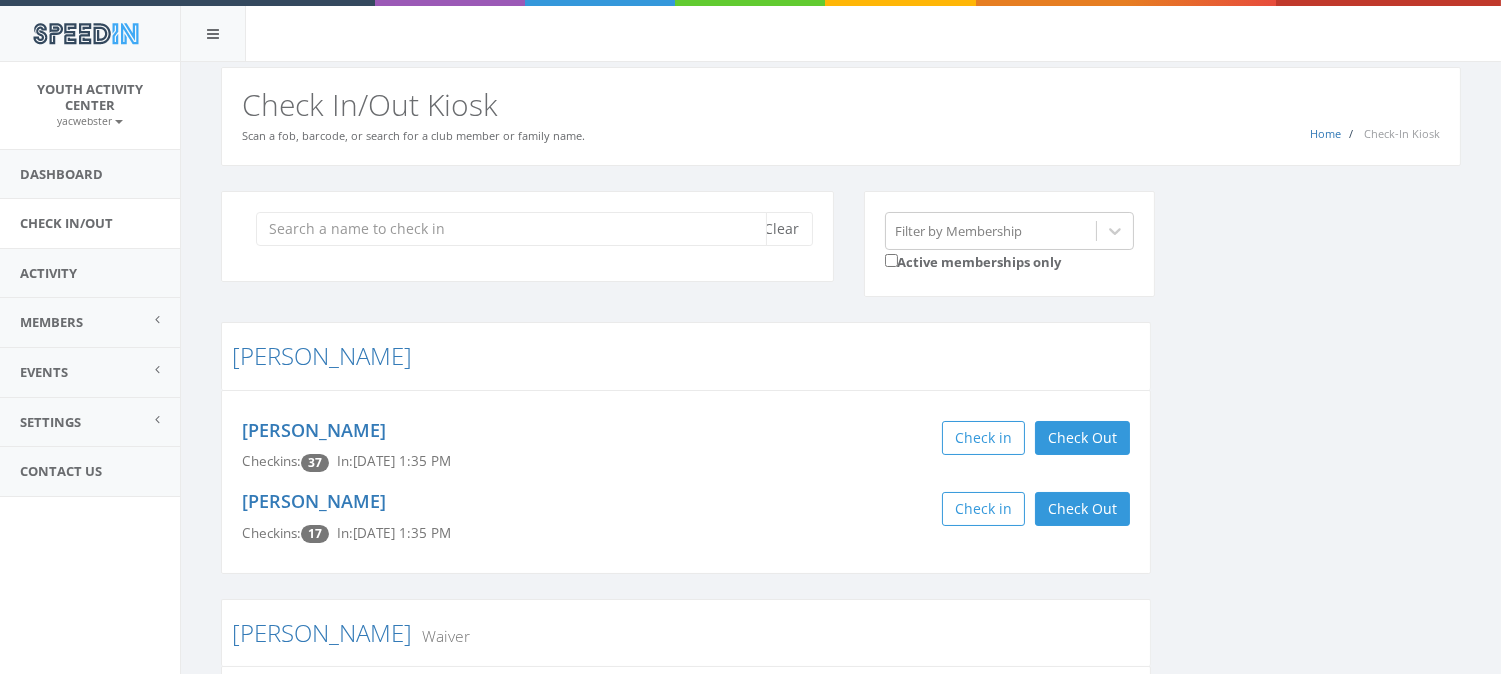 click at bounding box center [511, 229] 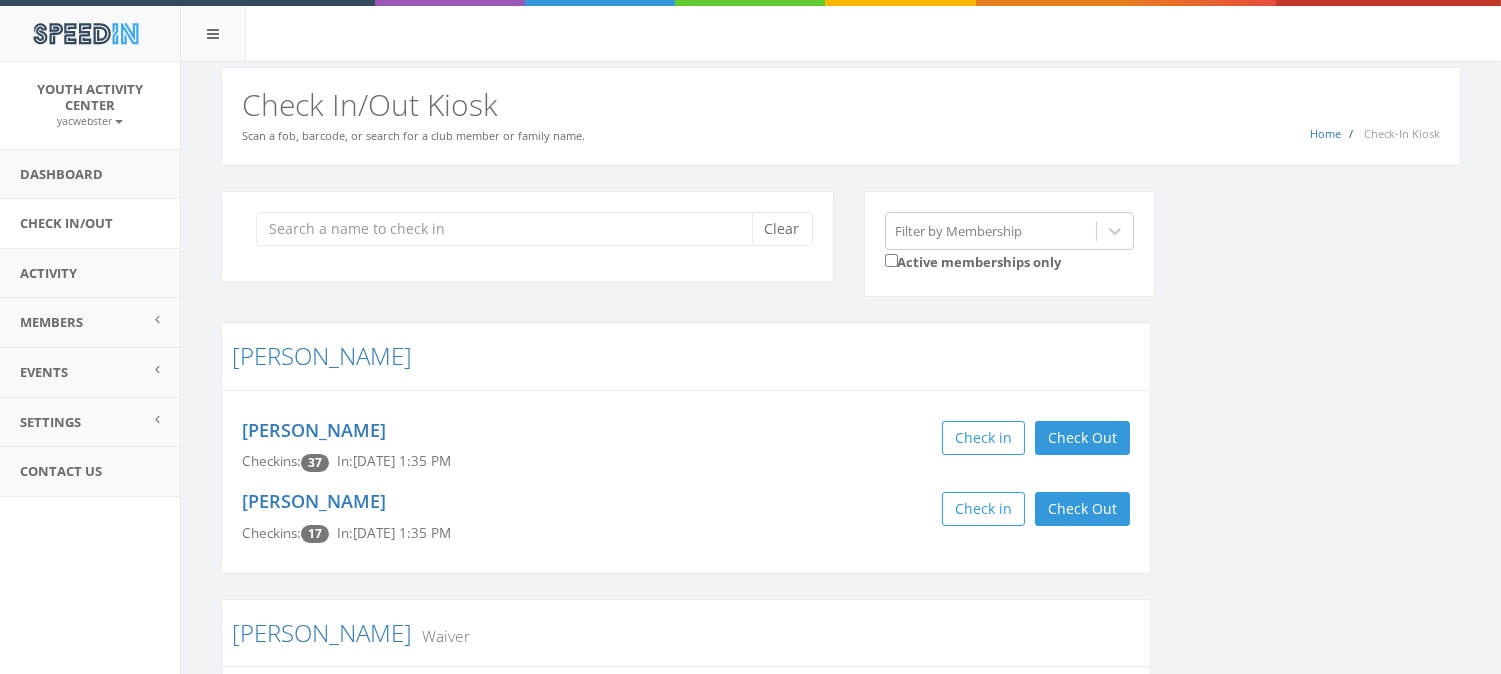 click on "[PERSON_NAME] Checkins:  37 In:  [DATE] 1:35 PM Check in Check Out Check Out [PERSON_NAME] Checkins:  17 In:  [DATE] 1:35 PM Check in Check Out Check Out" at bounding box center [686, 482] 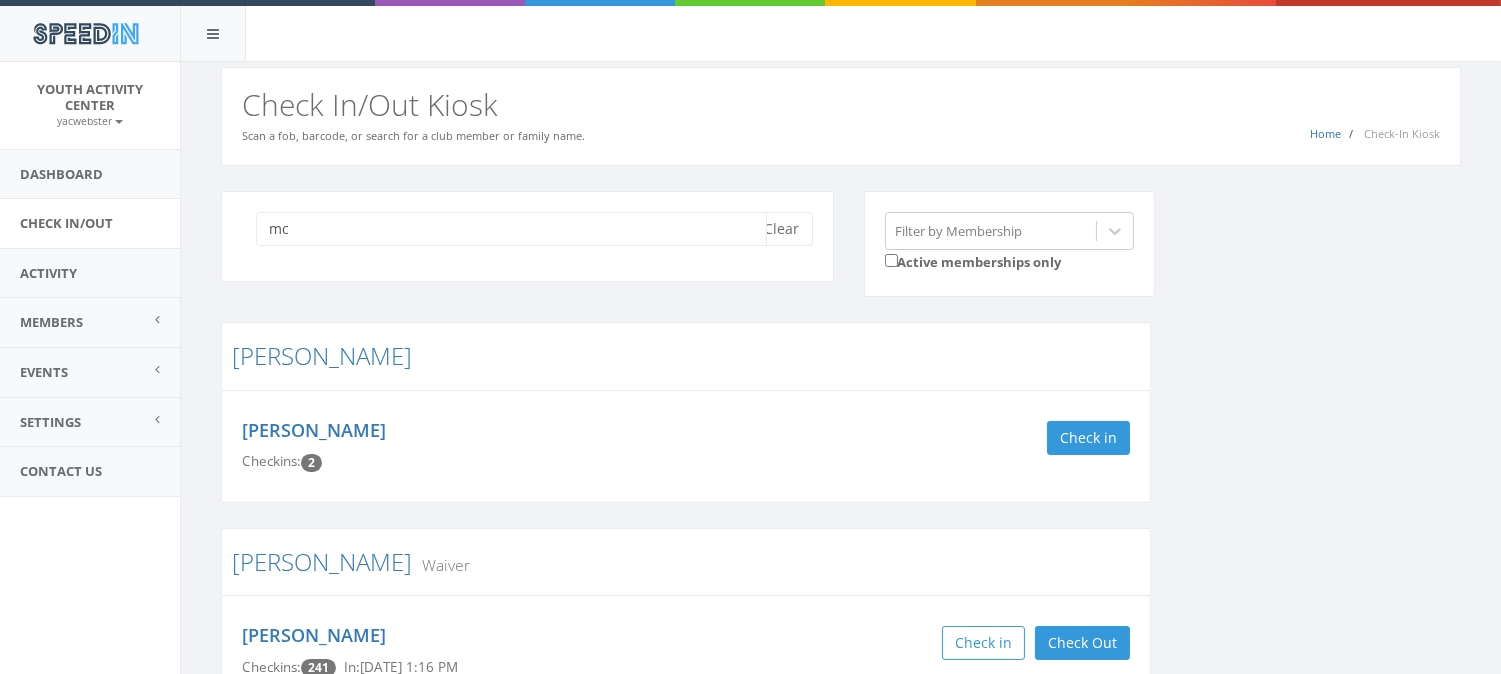 type on "mc" 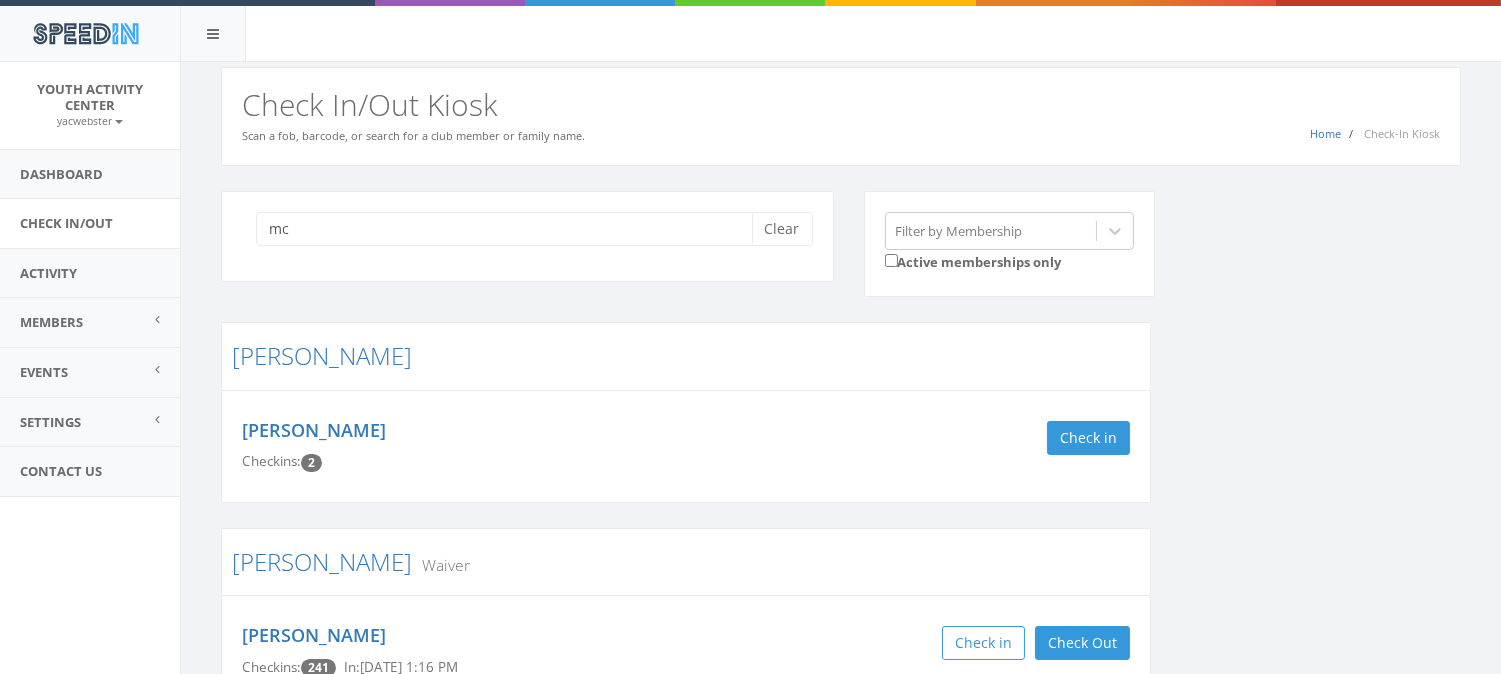 click on "[PERSON_NAME]" at bounding box center [380, 431] 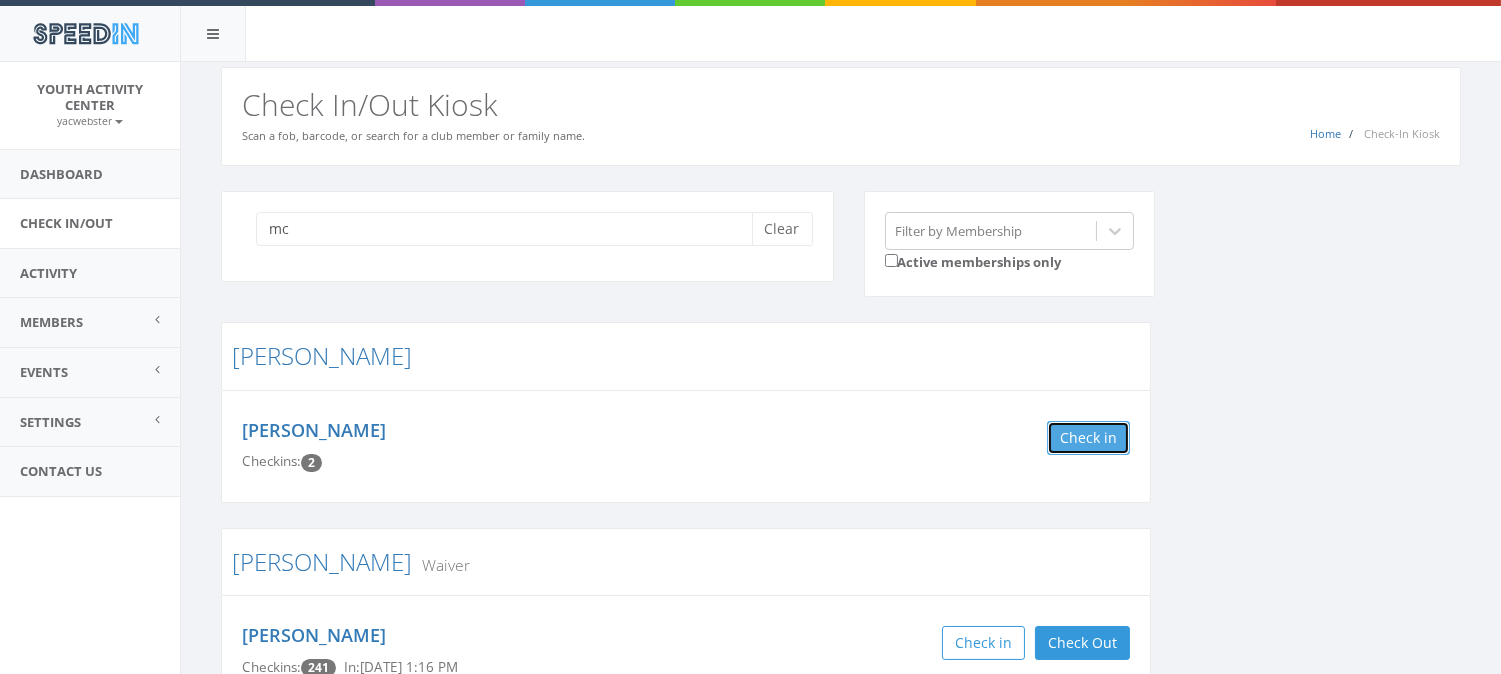 click on "Check in" at bounding box center [1088, 438] 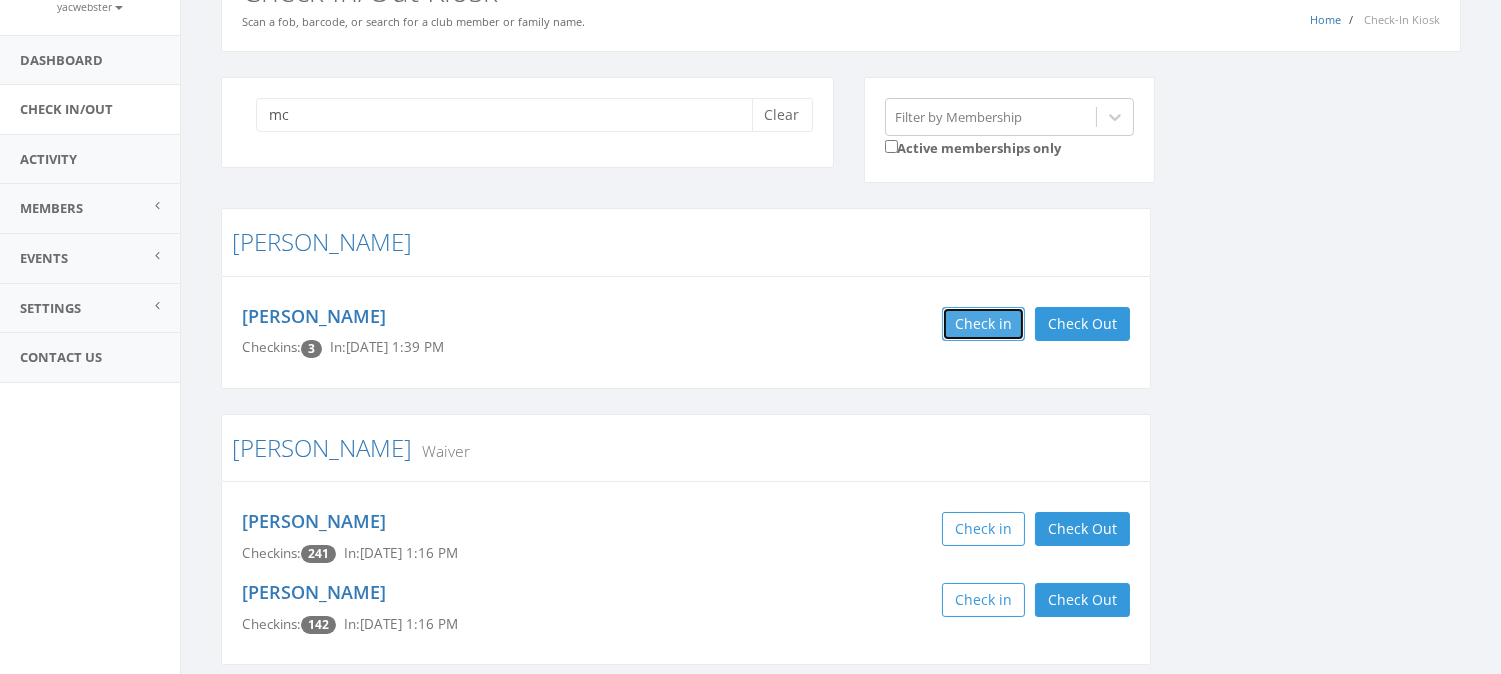 scroll, scrollTop: 140, scrollLeft: 0, axis: vertical 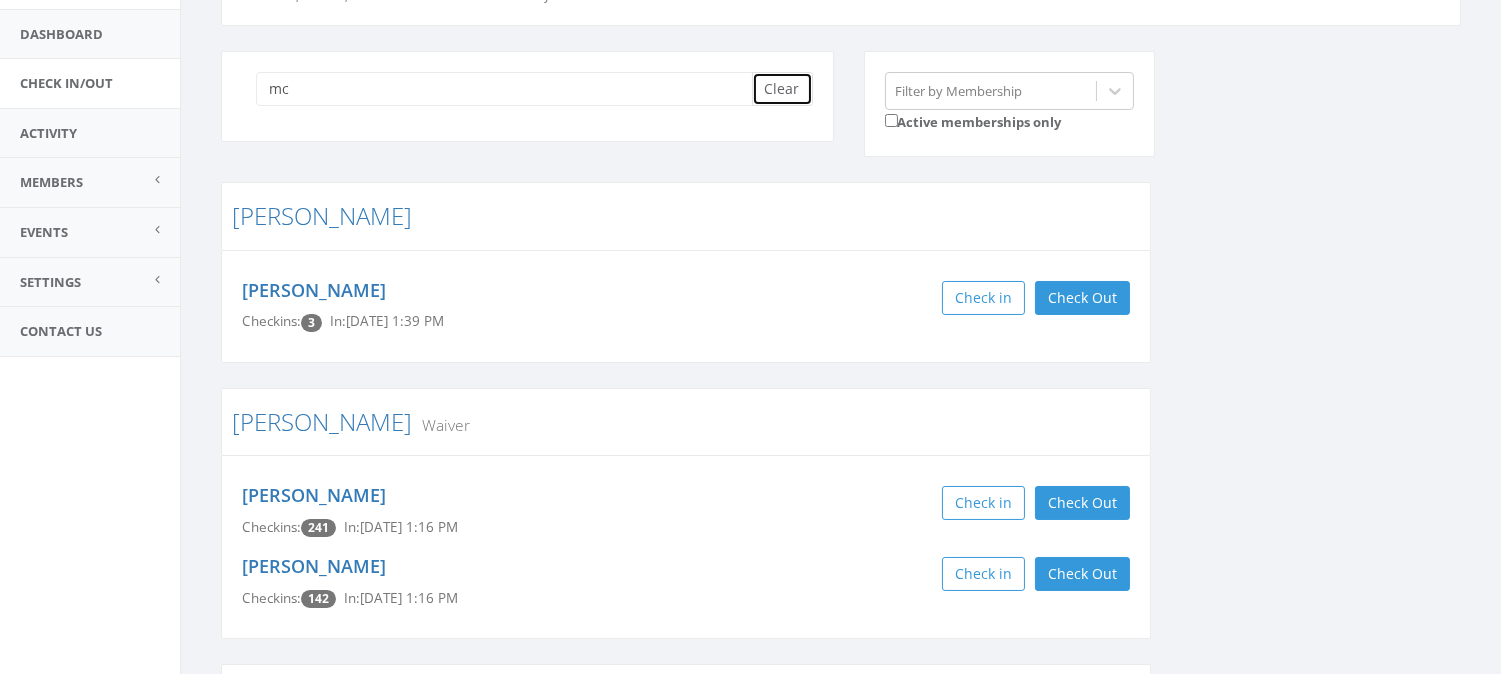 click on "Clear" at bounding box center [782, 89] 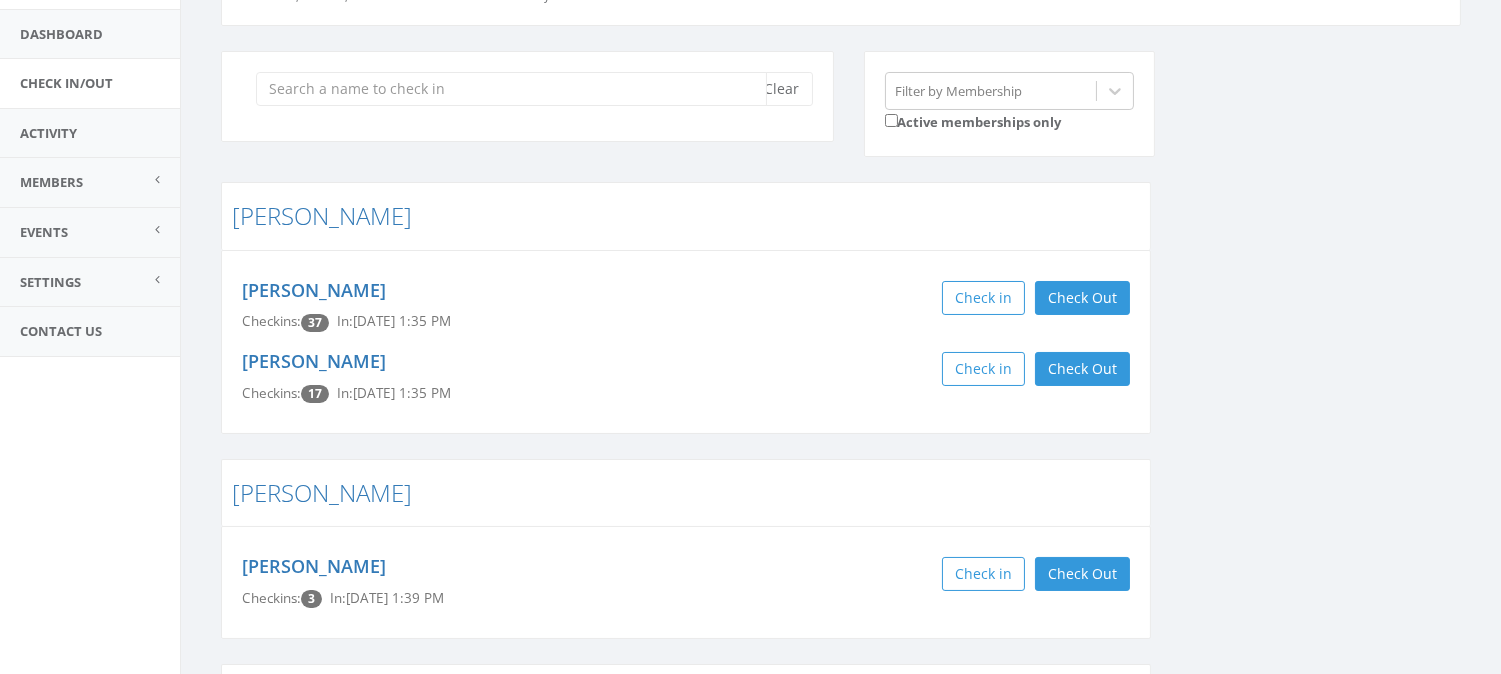 drag, startPoint x: 616, startPoint y: 100, endPoint x: 643, endPoint y: 75, distance: 36.796738 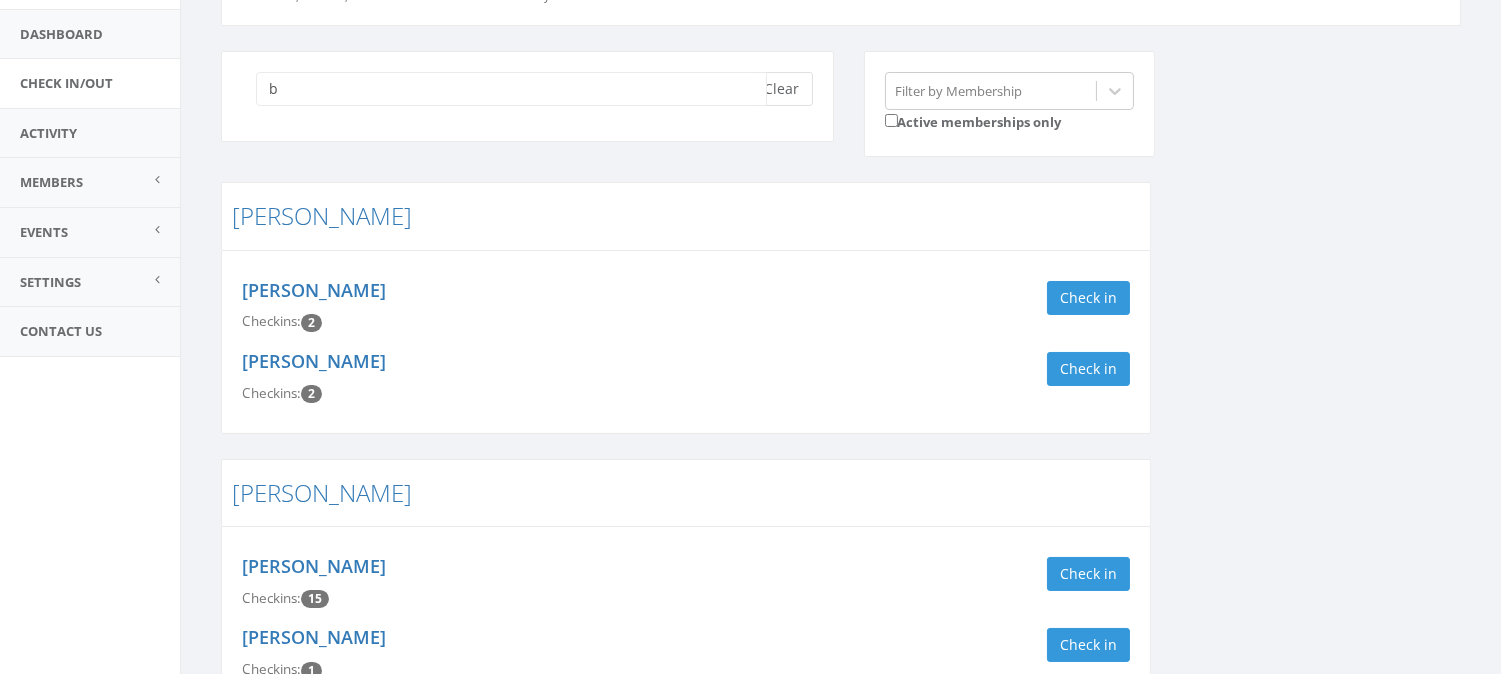 type on "b" 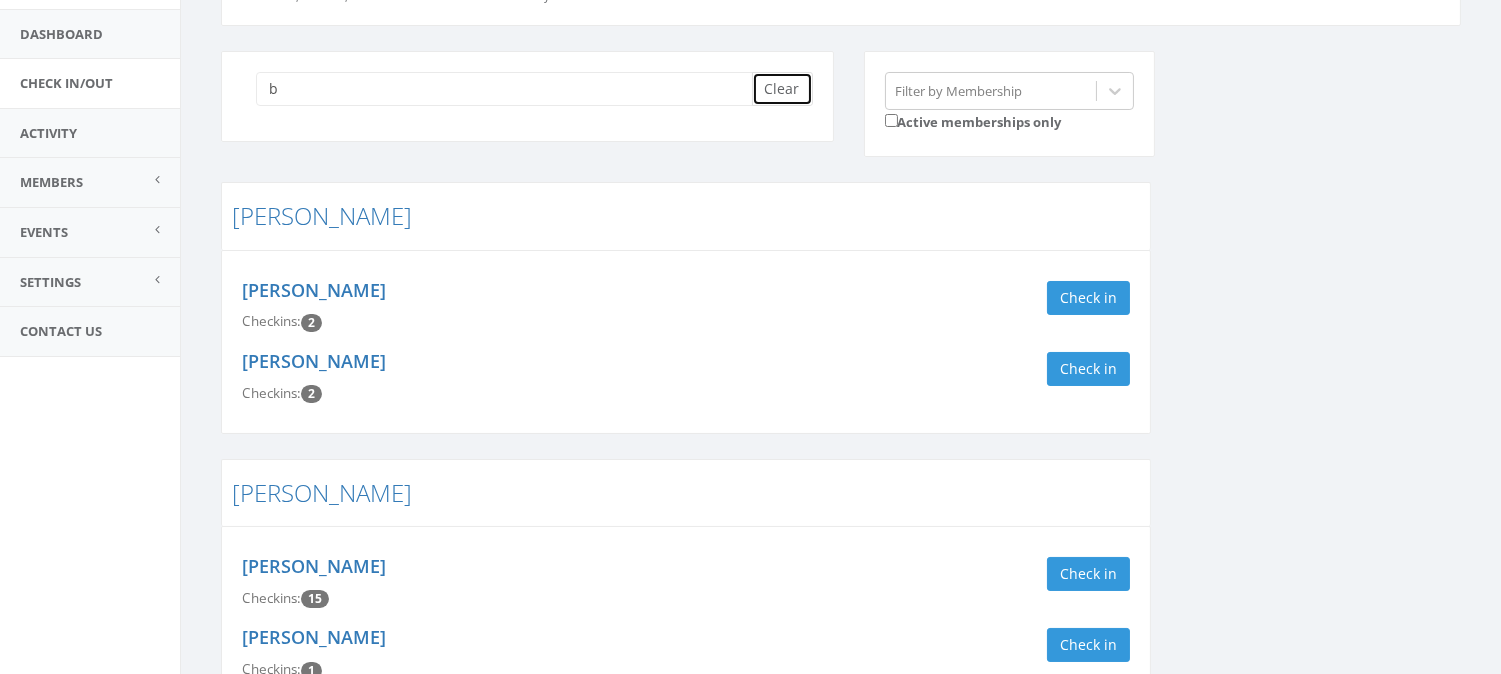 click on "Clear" at bounding box center [782, 89] 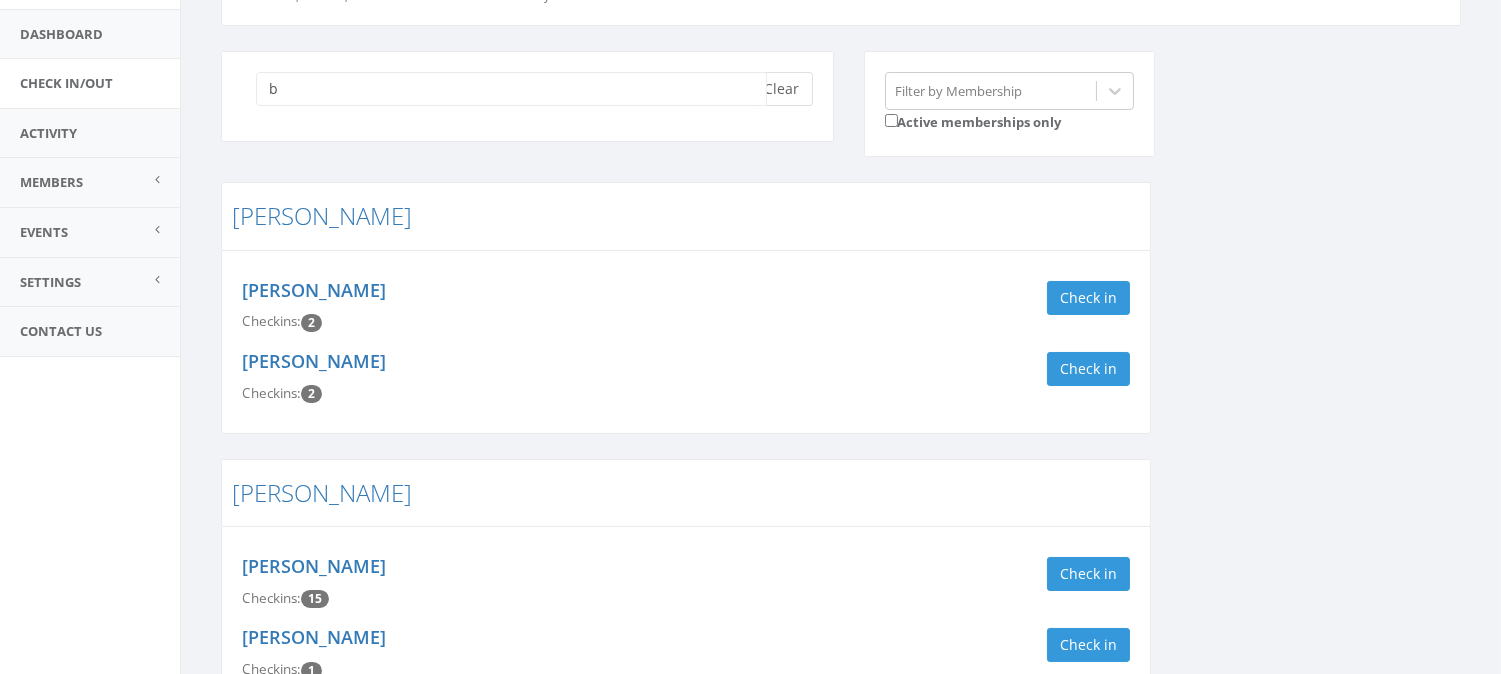 type 